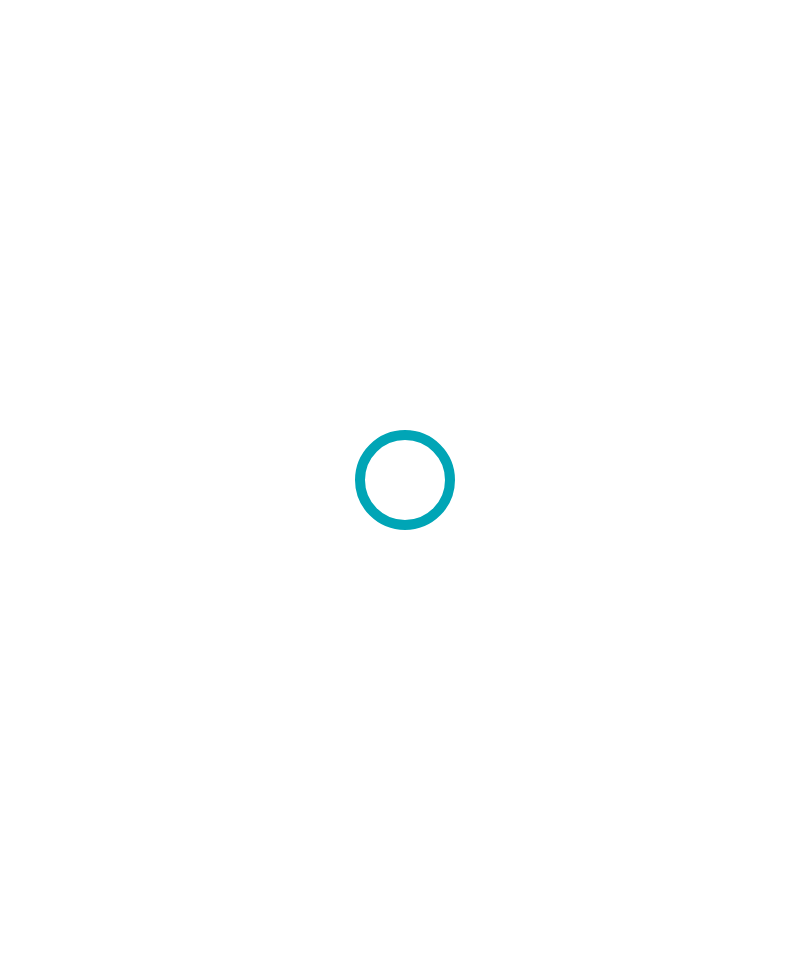 scroll, scrollTop: 0, scrollLeft: 0, axis: both 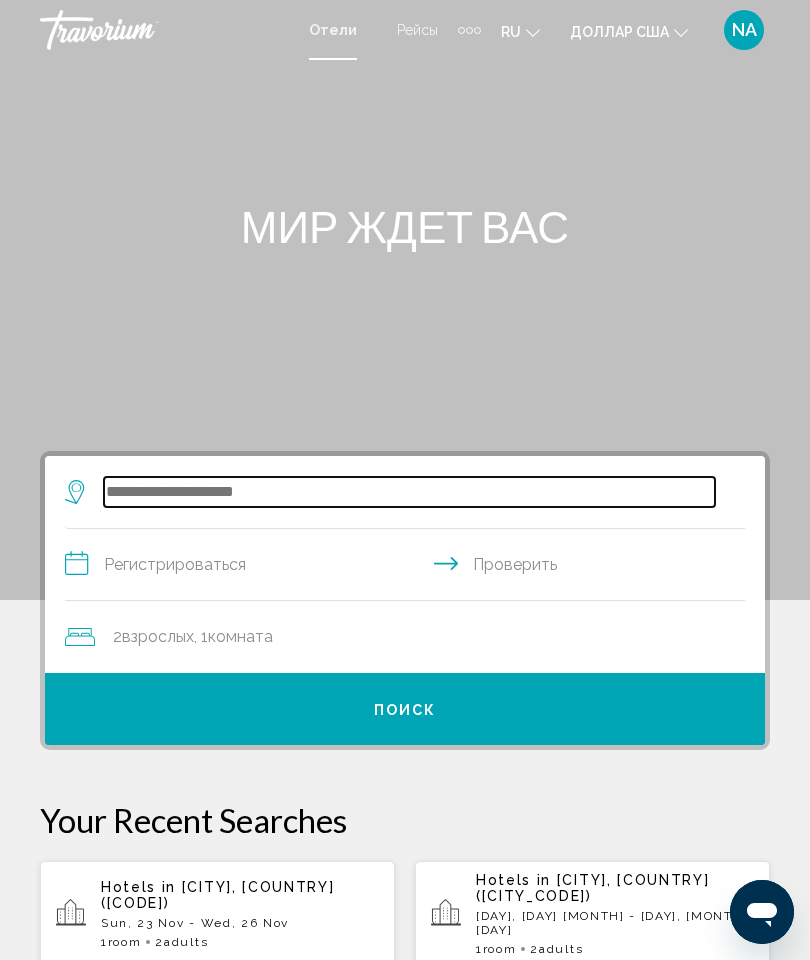click at bounding box center [409, 492] 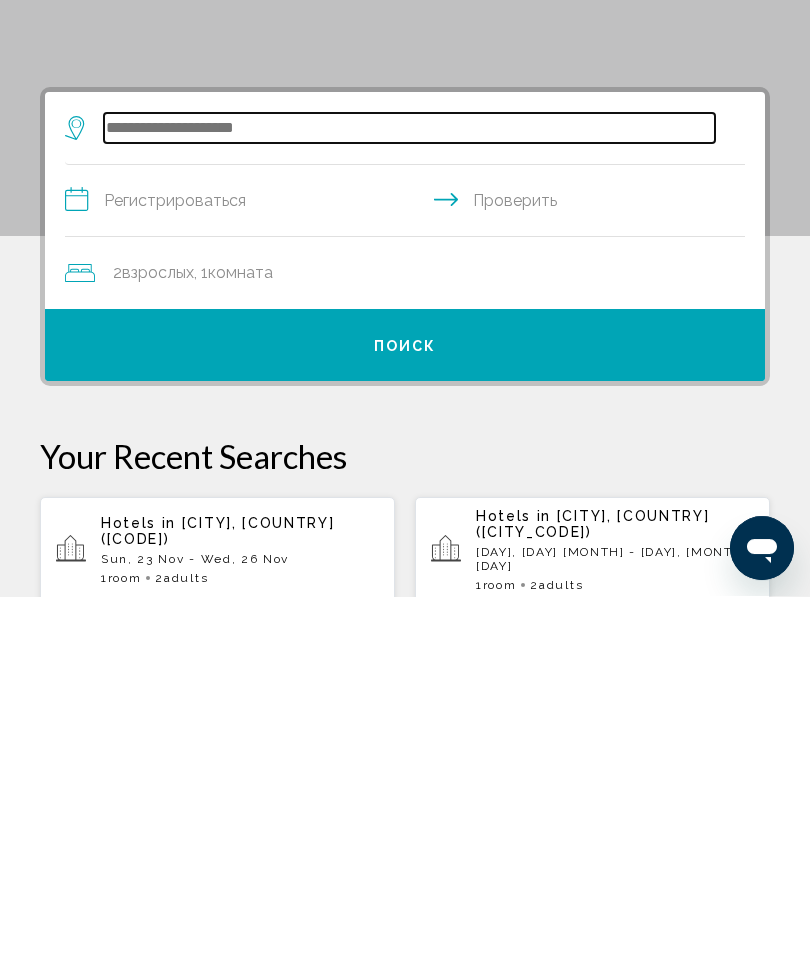scroll, scrollTop: 22, scrollLeft: 0, axis: vertical 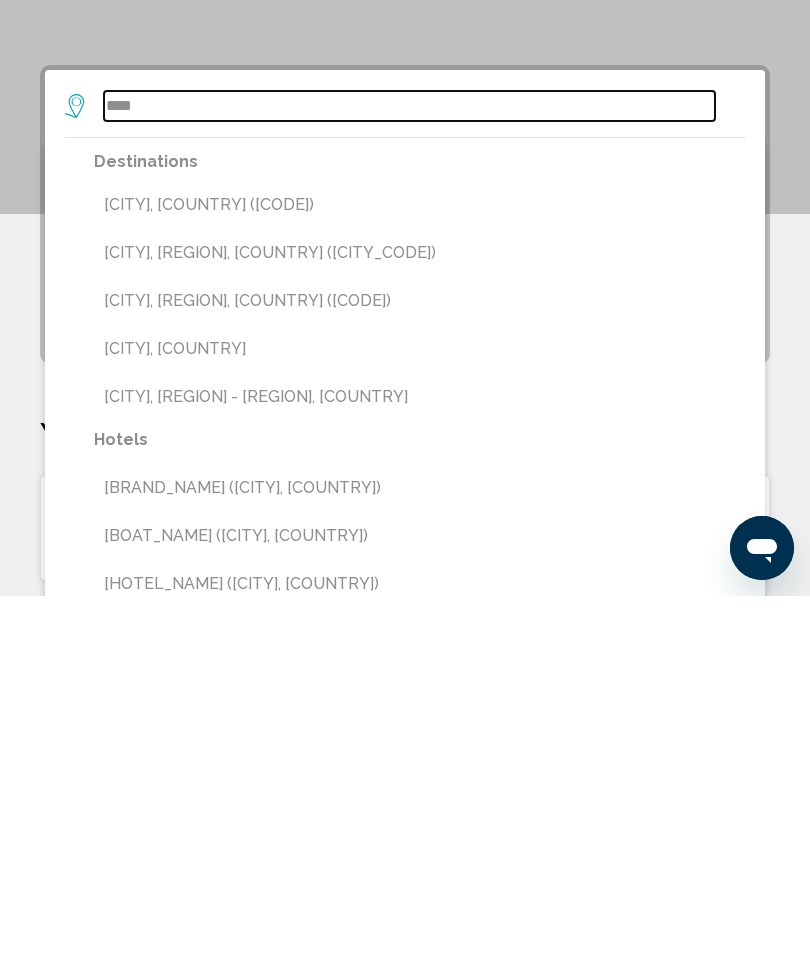 type on "****" 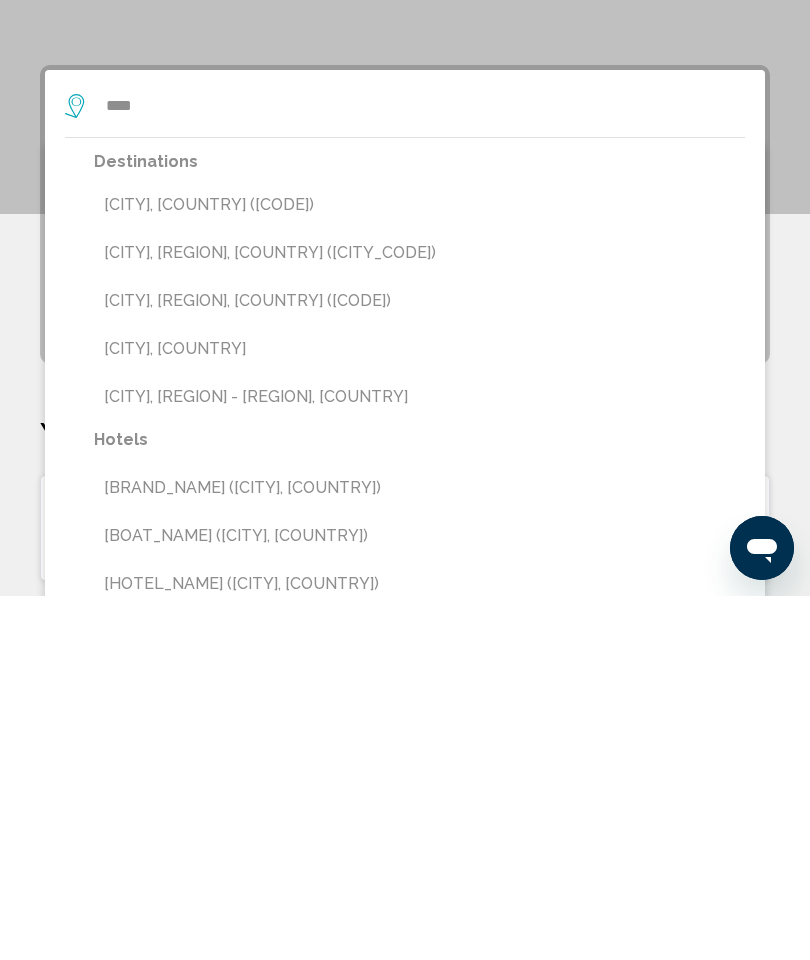 click on "[CITY], [COUNTRY] ([CODE])" at bounding box center (419, 569) 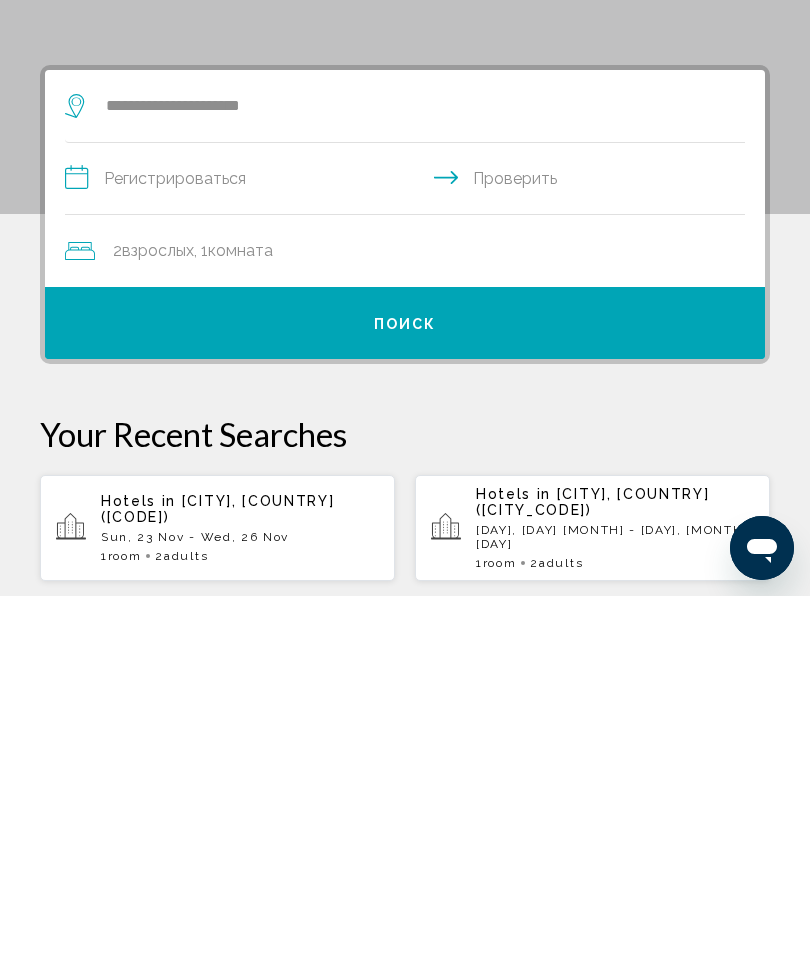 click on "**********" at bounding box center (409, 545) 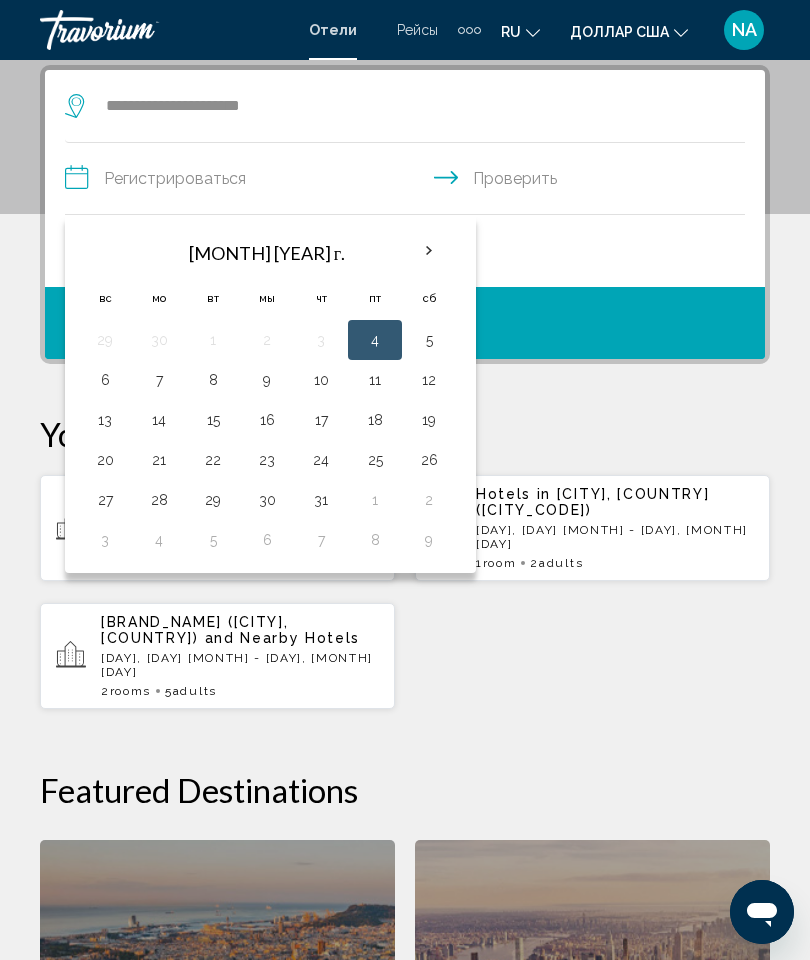 click at bounding box center (429, 251) 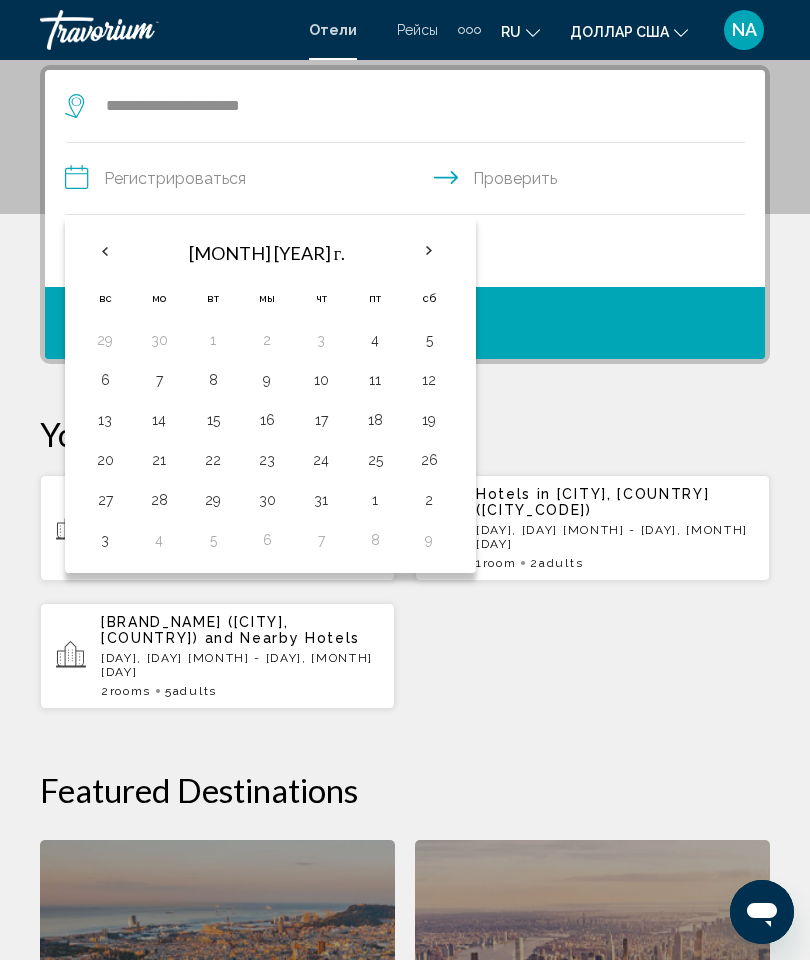click at bounding box center [429, 251] 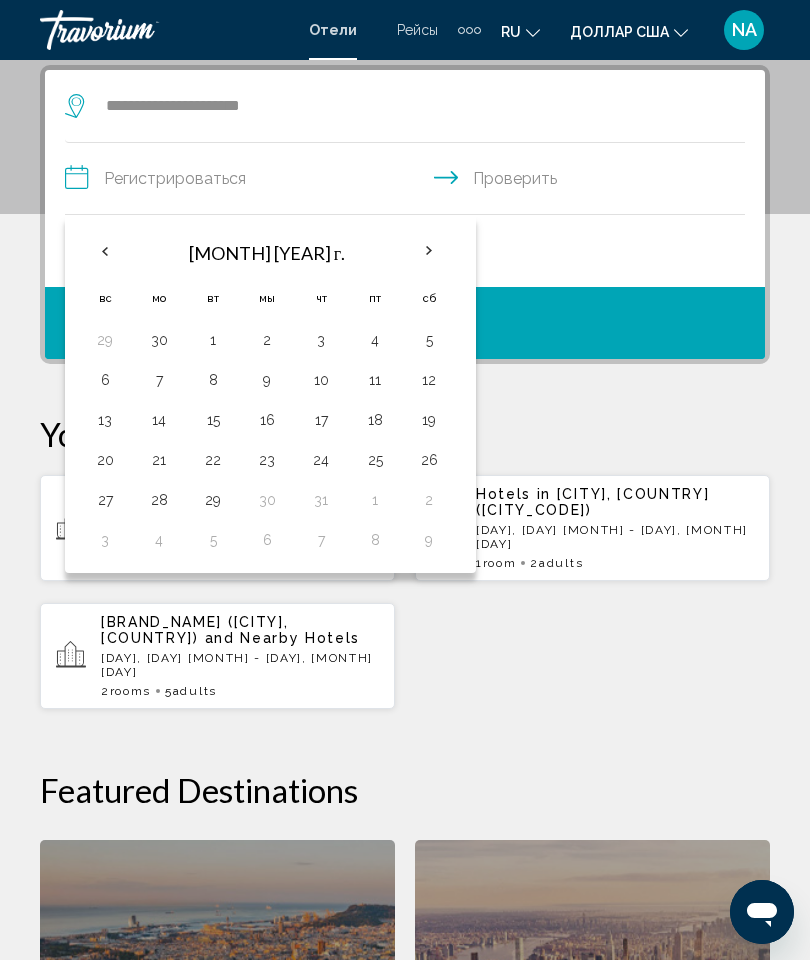 click at bounding box center [429, 251] 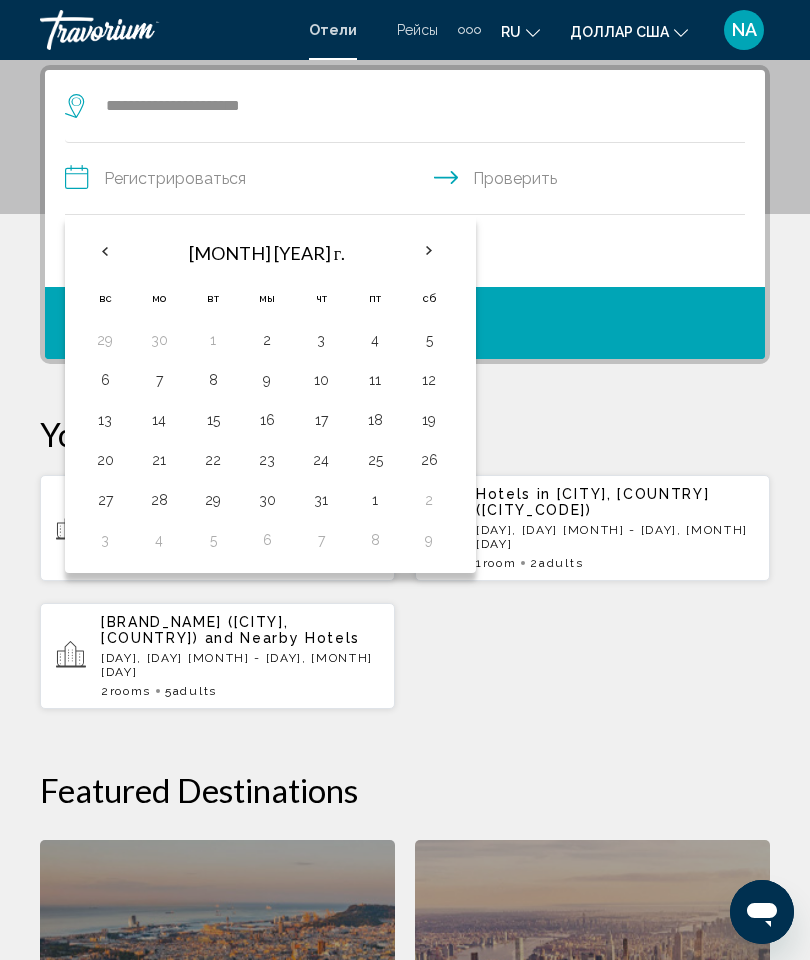 click on "[MONTH] [YEAR] г." at bounding box center [267, 253] 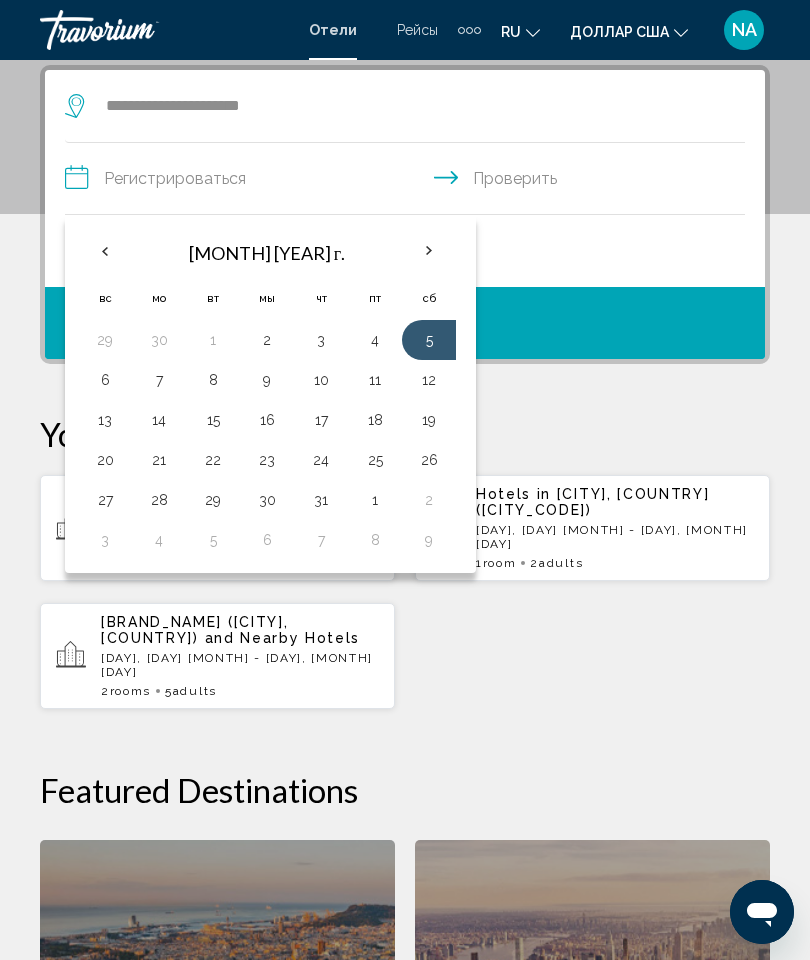 click on "7" at bounding box center (159, 380) 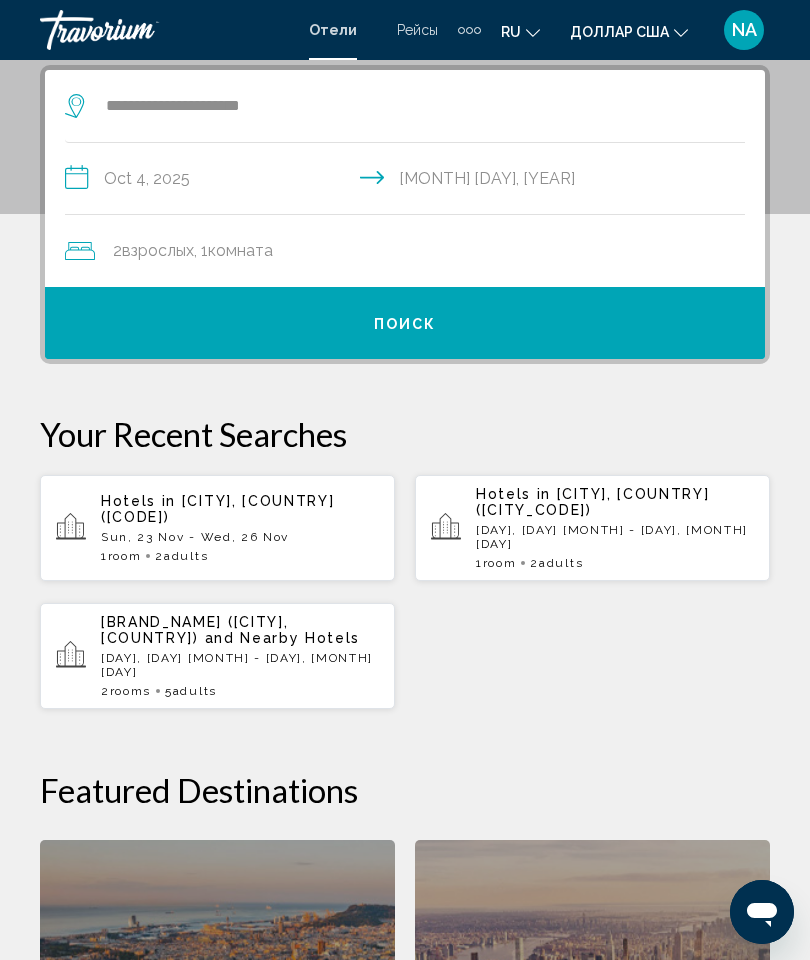 click on "**********" at bounding box center (409, 181) 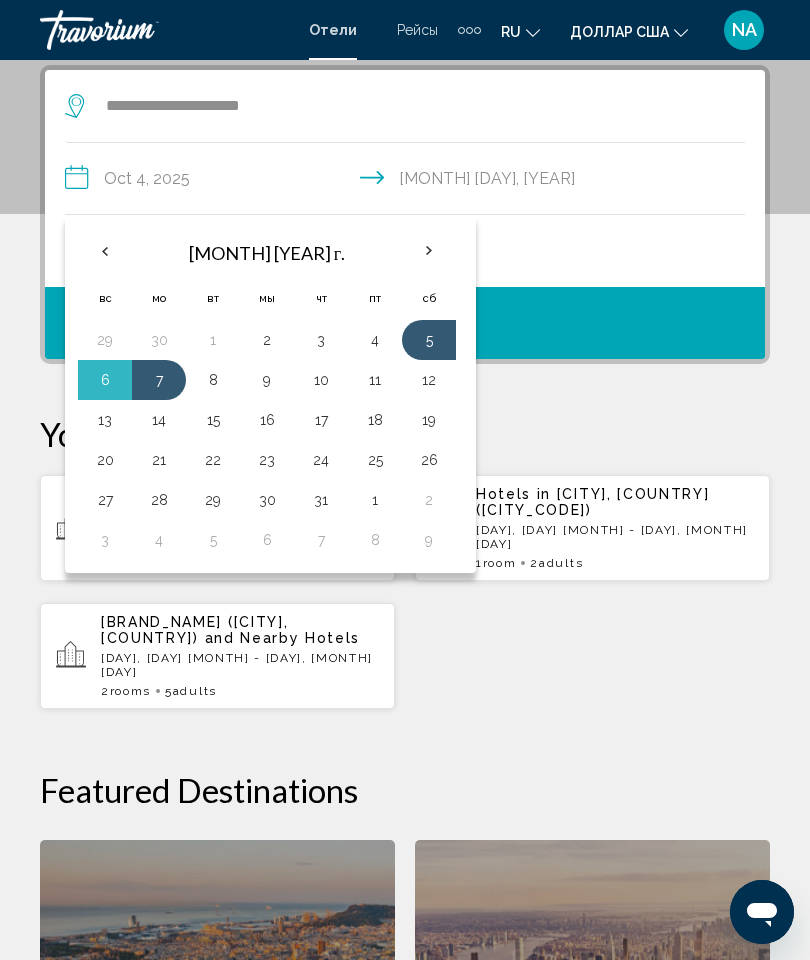 click at bounding box center (429, 251) 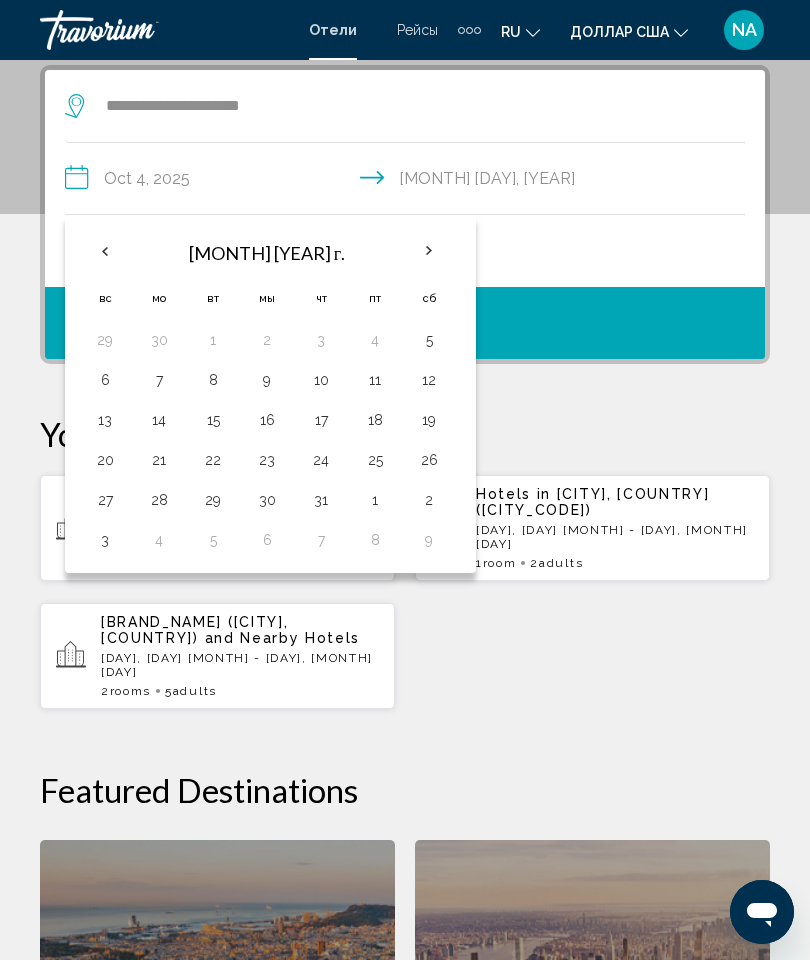 click on "5" at bounding box center [429, 340] 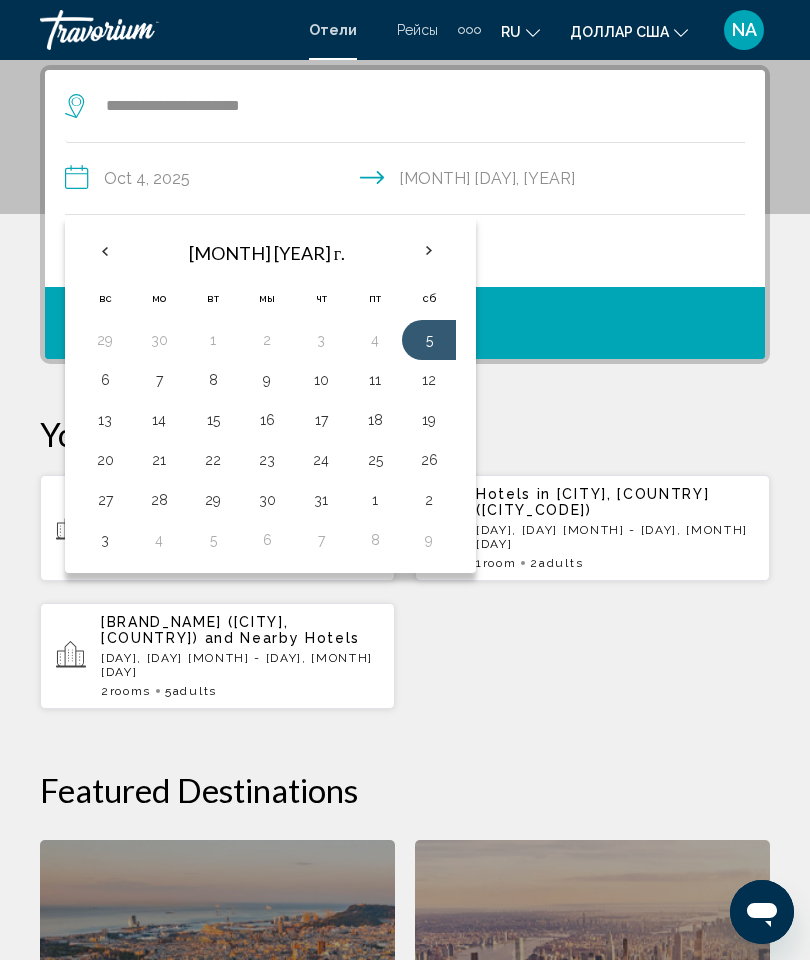 click on "7" at bounding box center [159, 380] 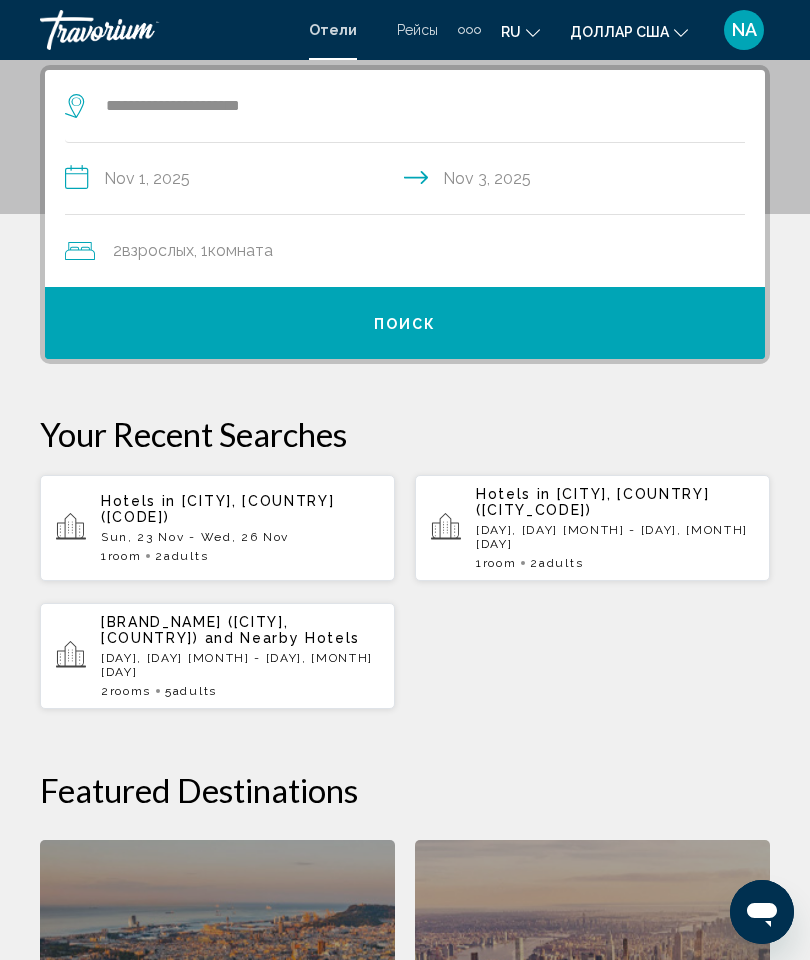 click on "комната" at bounding box center [240, 250] 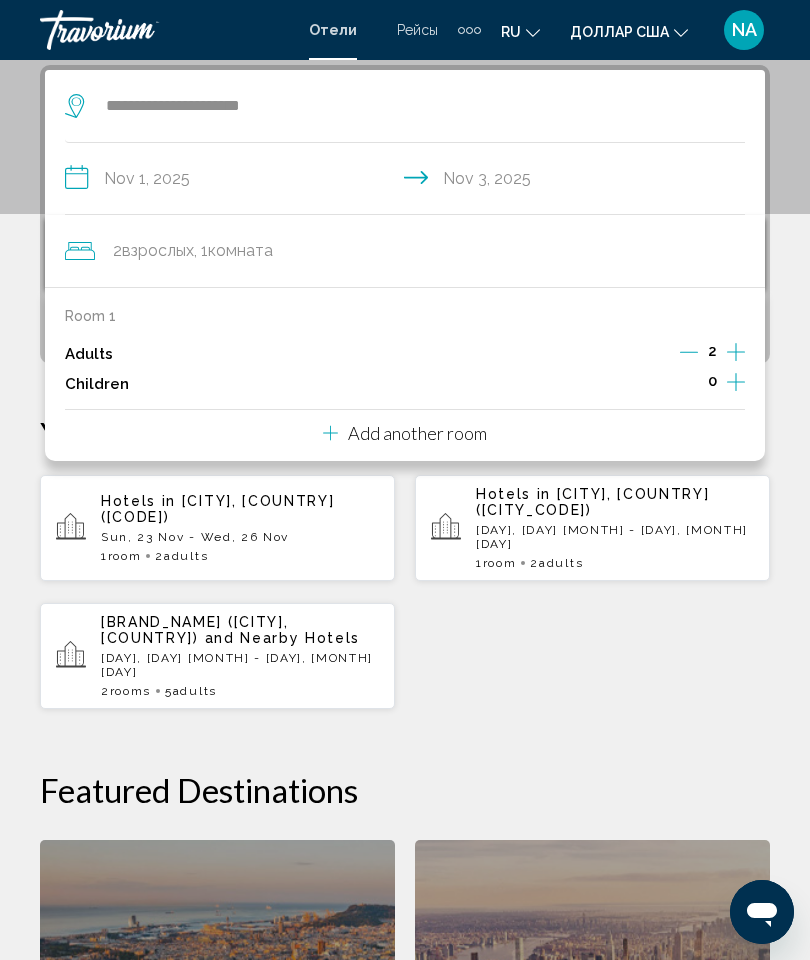 click at bounding box center (736, 352) 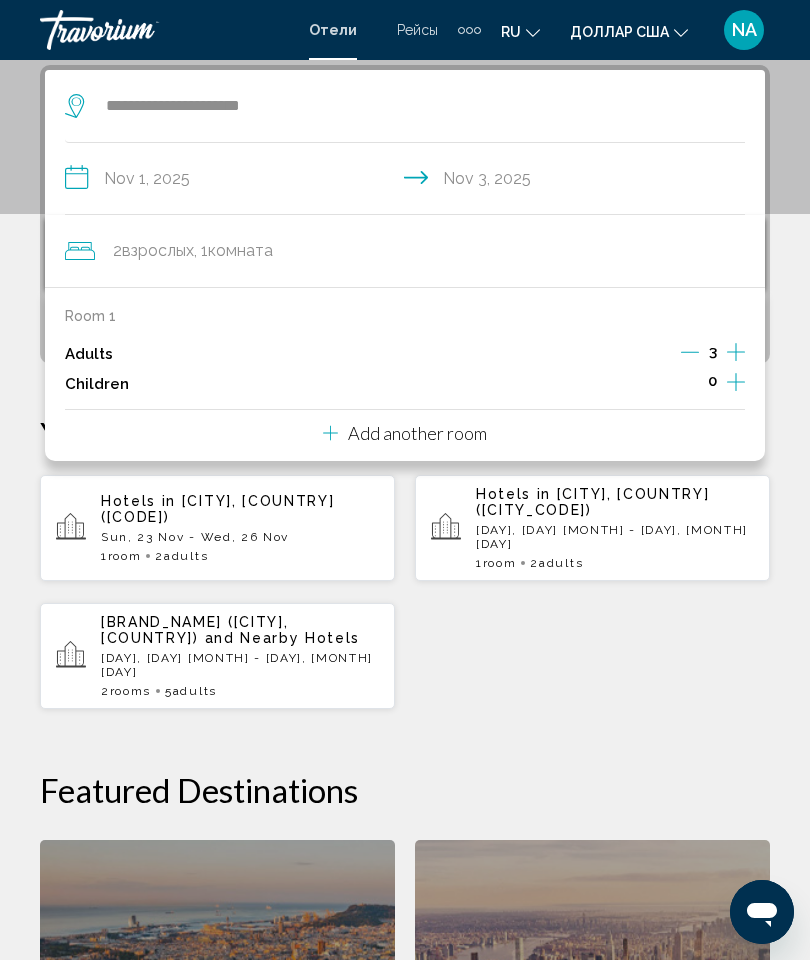 click on "Add another room" at bounding box center (417, 433) 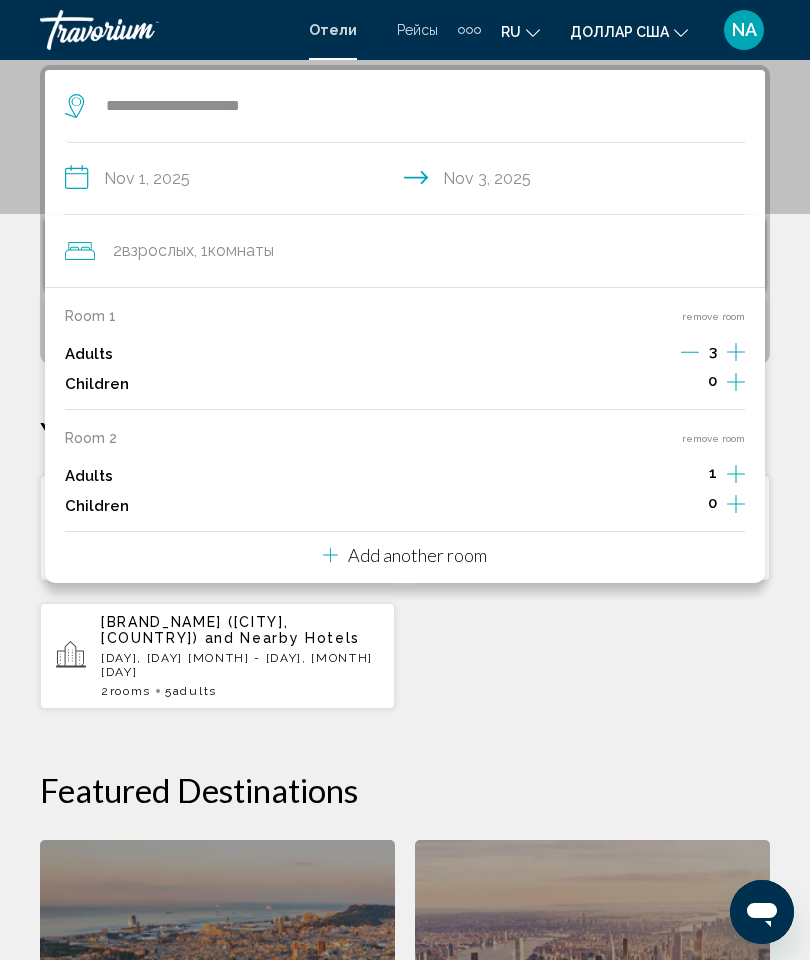 click on "Hotels in [CITY], [COUNTRY] ([CODE]) [DATE] - [DATE] 1 Room rooms 2 Adult Adults
Hotels in [CITY], [COUNTRY] ([CODE]) [DATE] - [DATE] 1 Room rooms 2 Adult Adults
2" at bounding box center (405, 592) 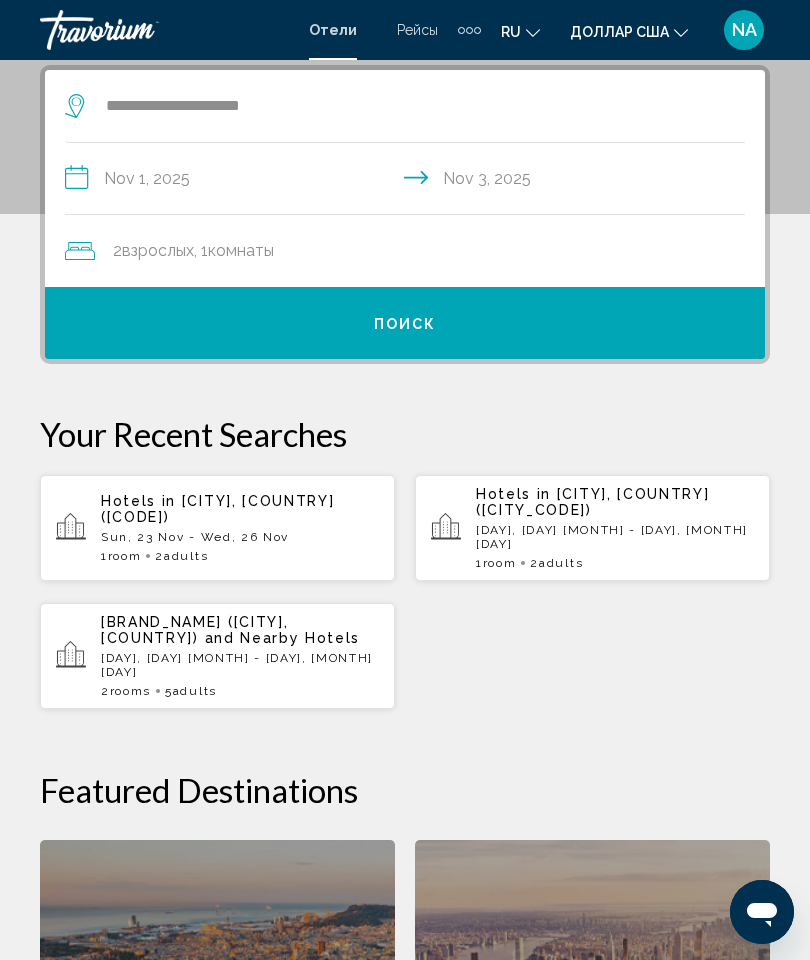 click on "Поиск" at bounding box center (405, 323) 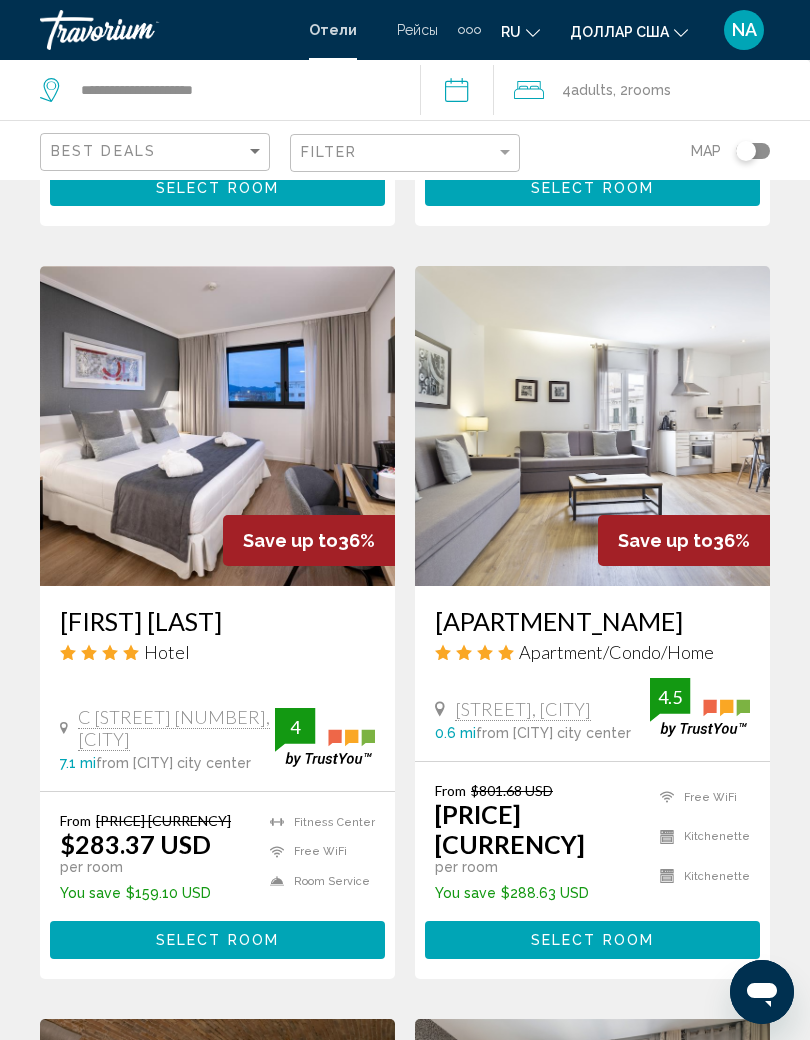 scroll, scrollTop: 2941, scrollLeft: 0, axis: vertical 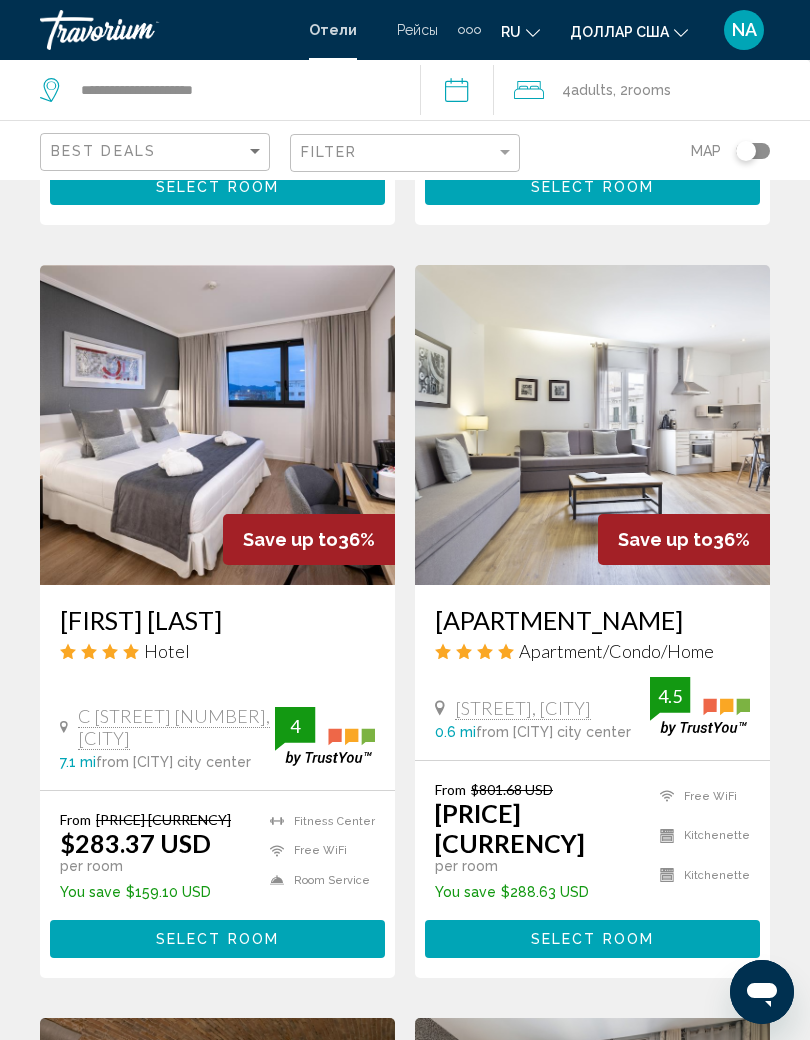 click on "Select Room" at bounding box center (217, 940) 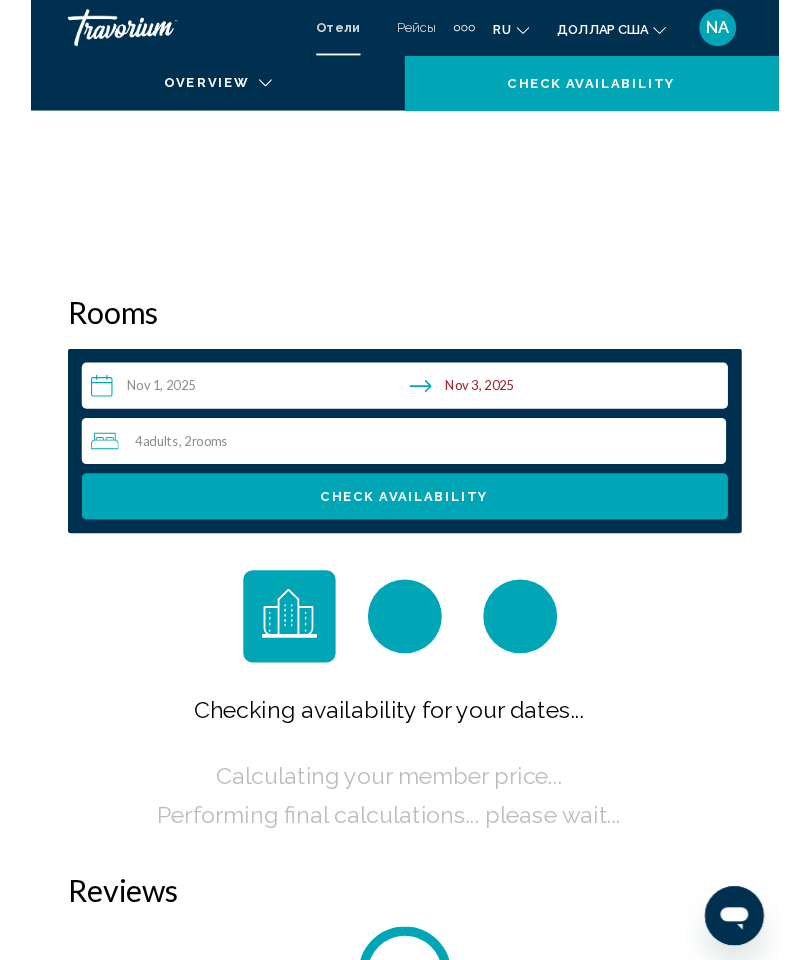 scroll, scrollTop: 0, scrollLeft: 0, axis: both 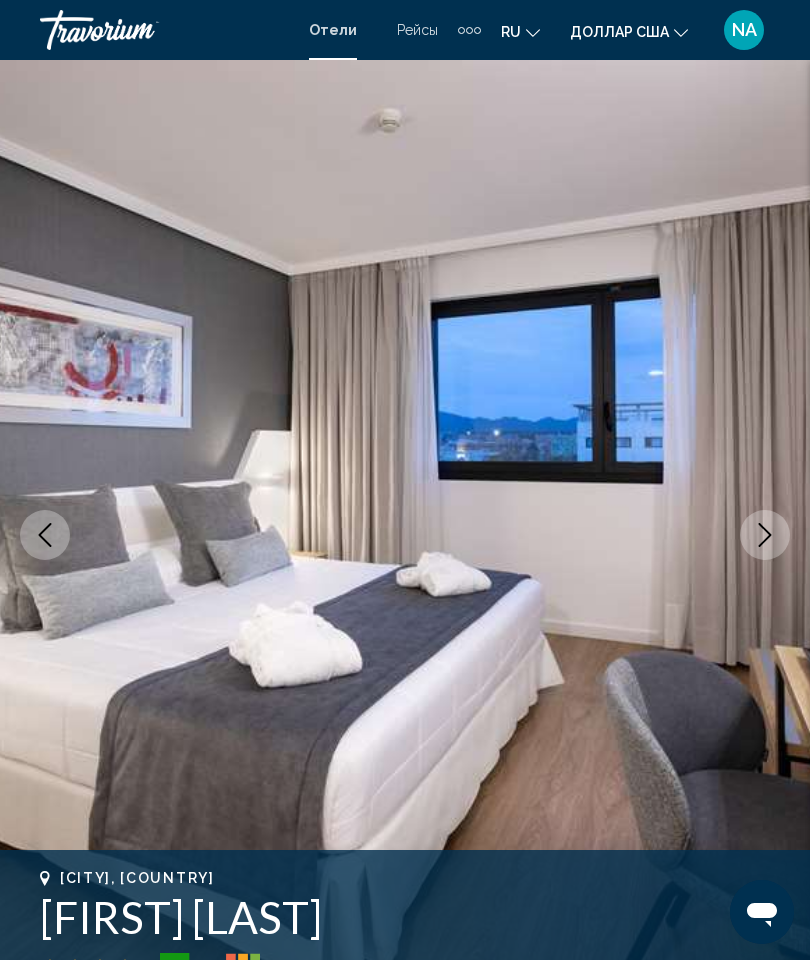 click at bounding box center (765, 535) 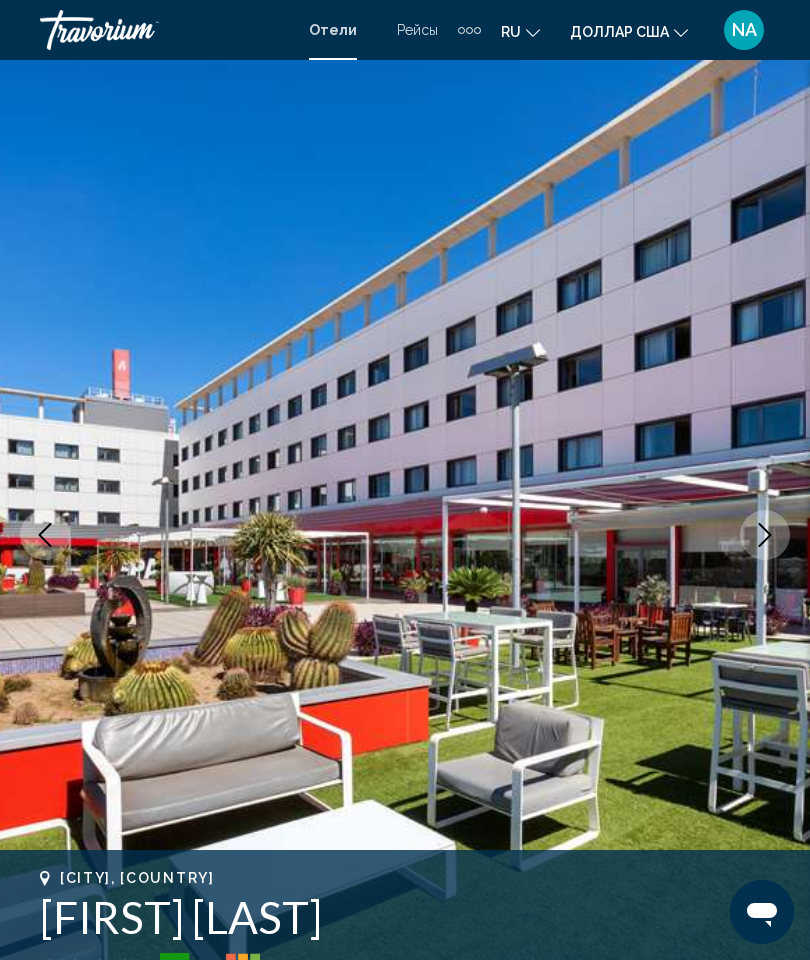 click at bounding box center [765, 535] 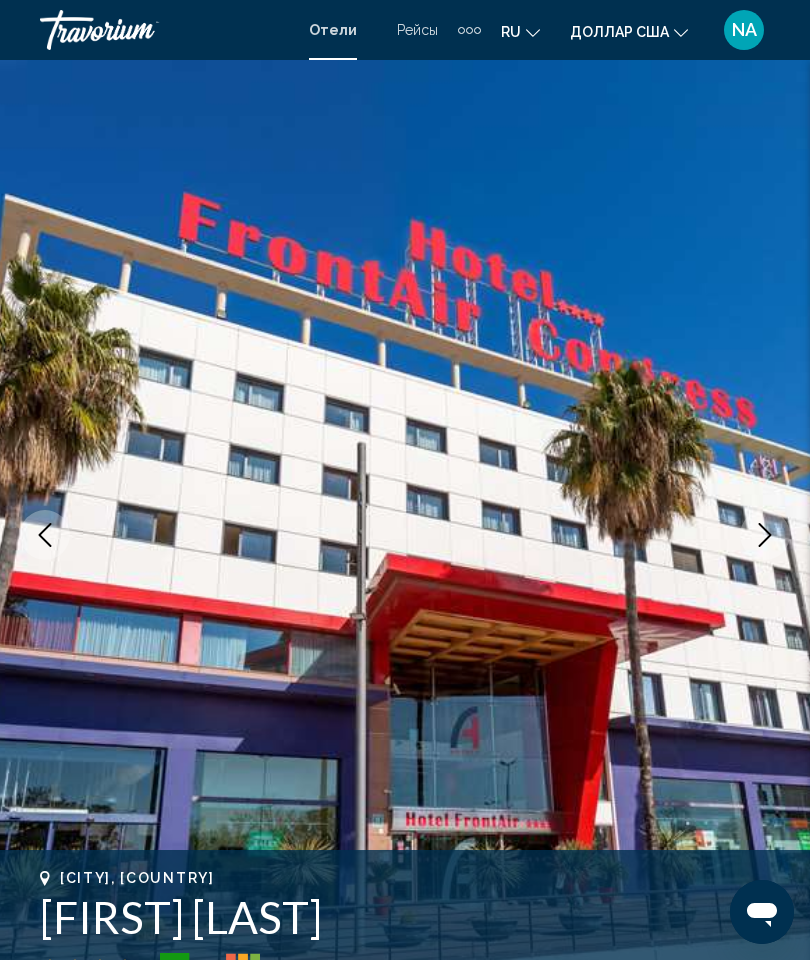 click at bounding box center [765, 535] 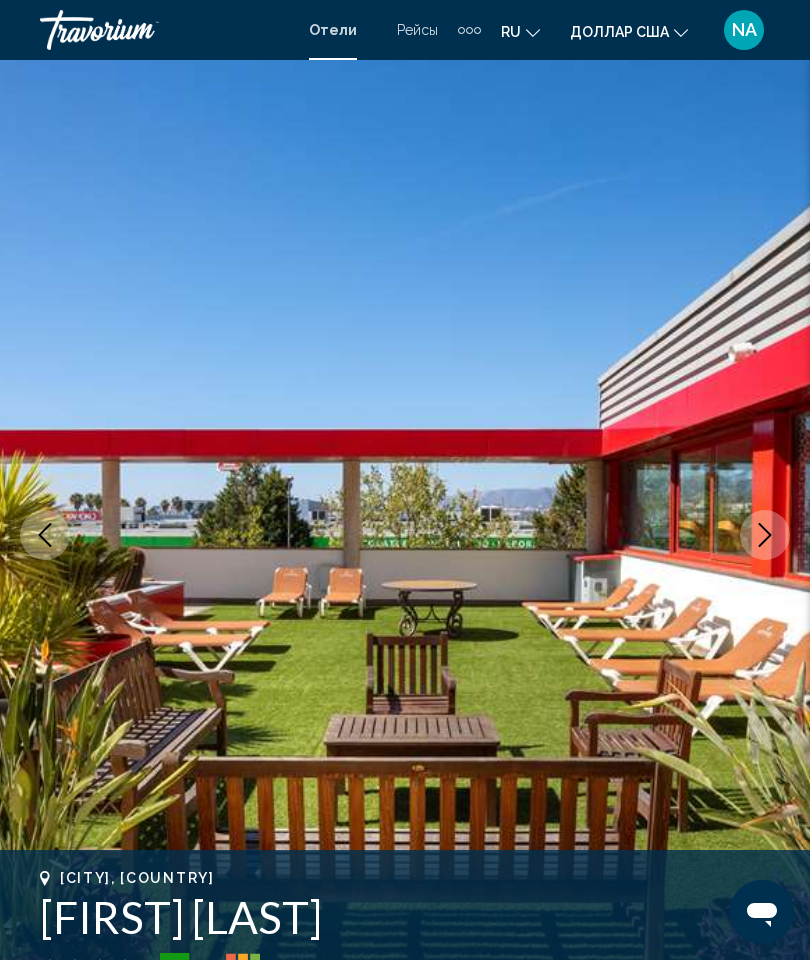click at bounding box center [765, 535] 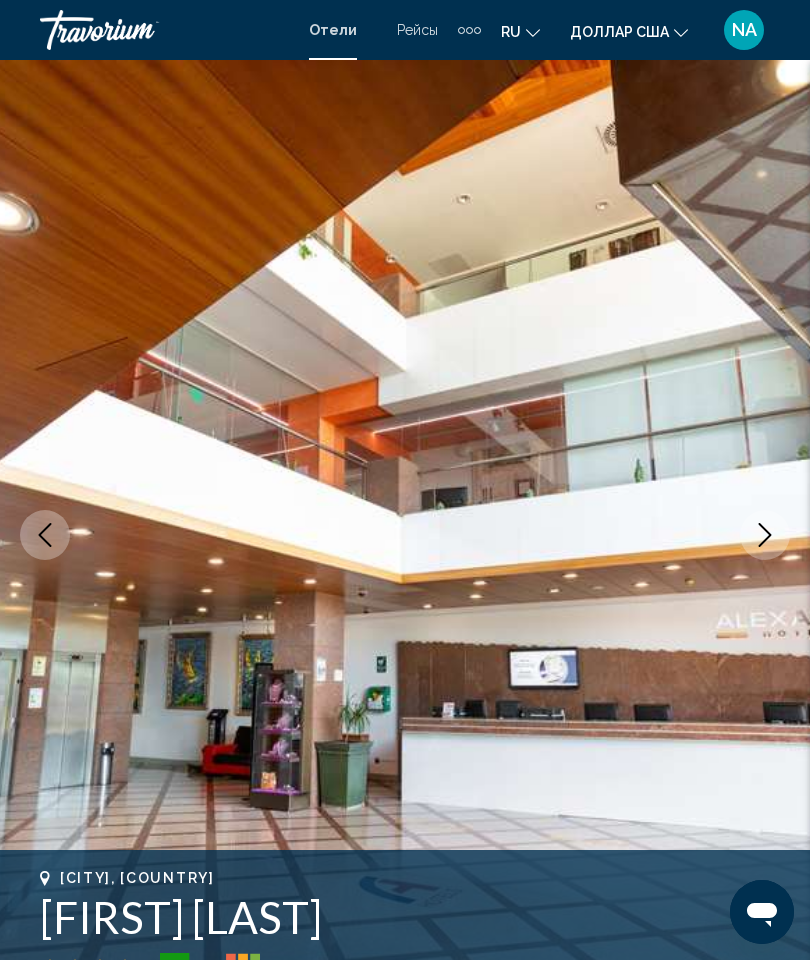 click at bounding box center [765, 535] 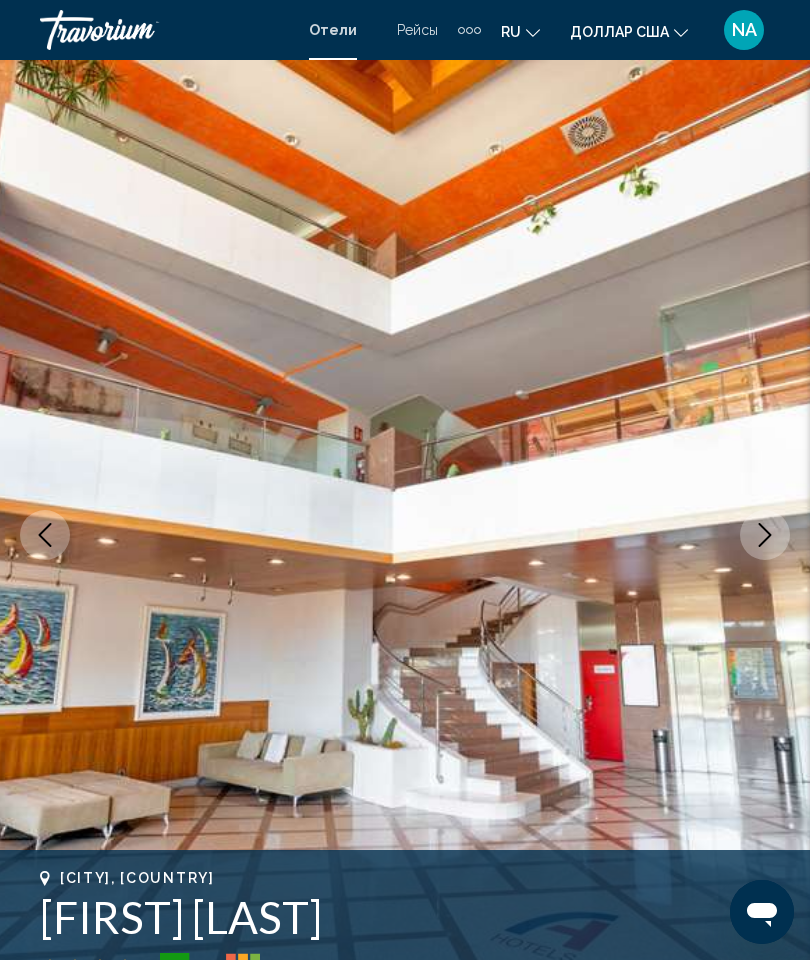 click at bounding box center [765, 535] 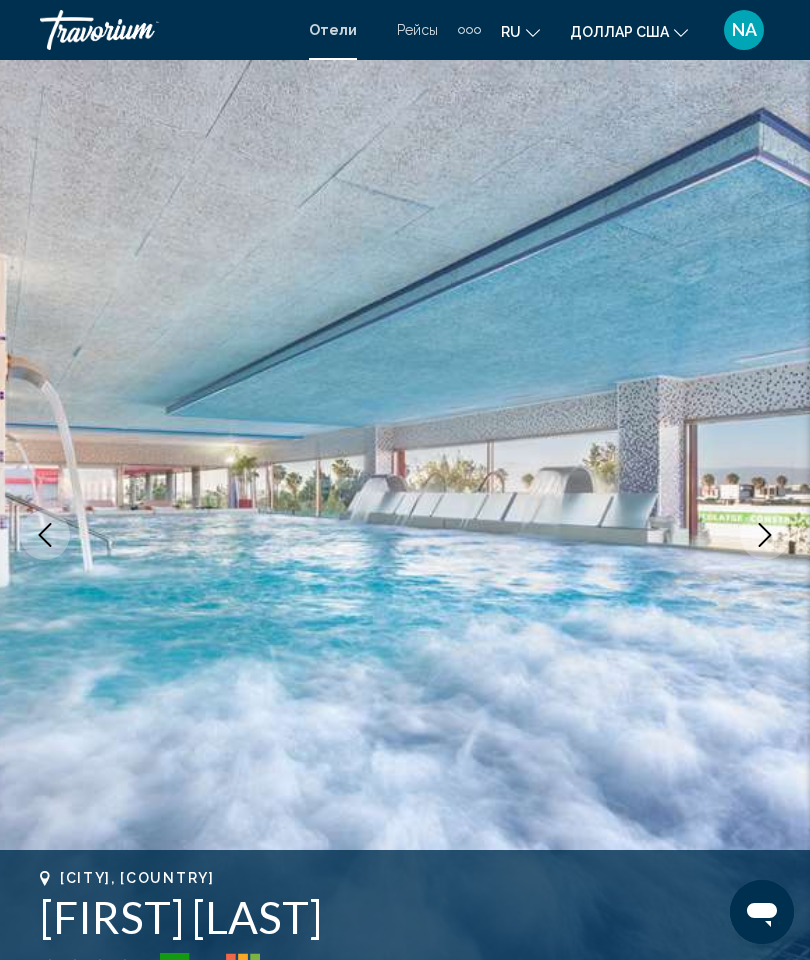 click at bounding box center [765, 535] 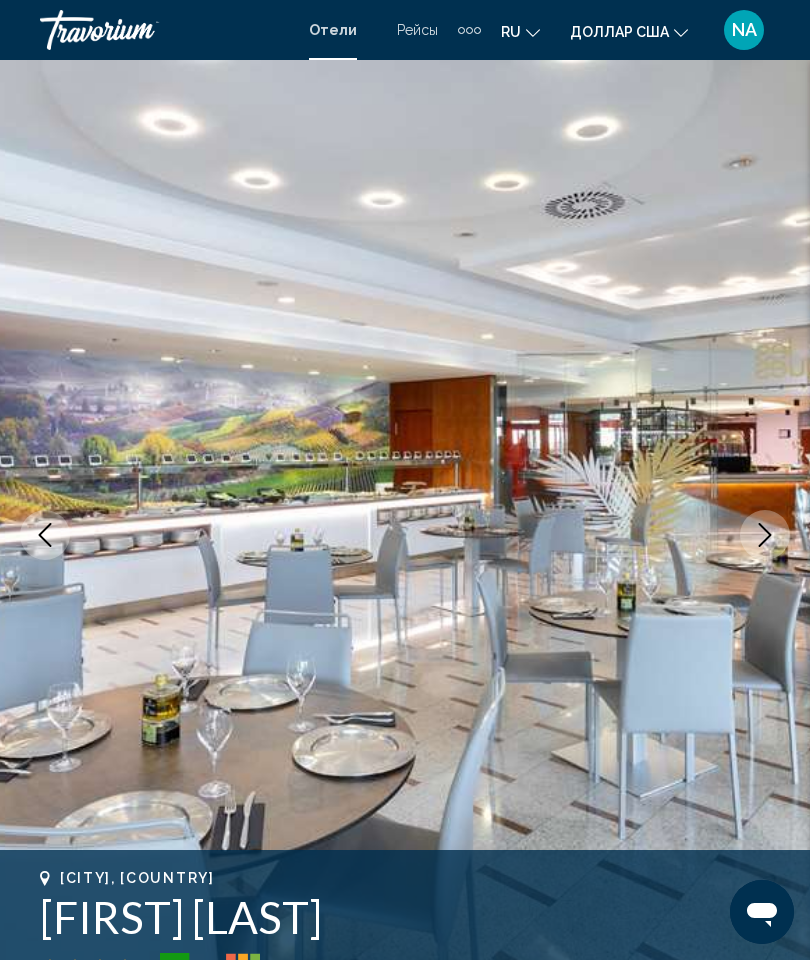 click at bounding box center [765, 535] 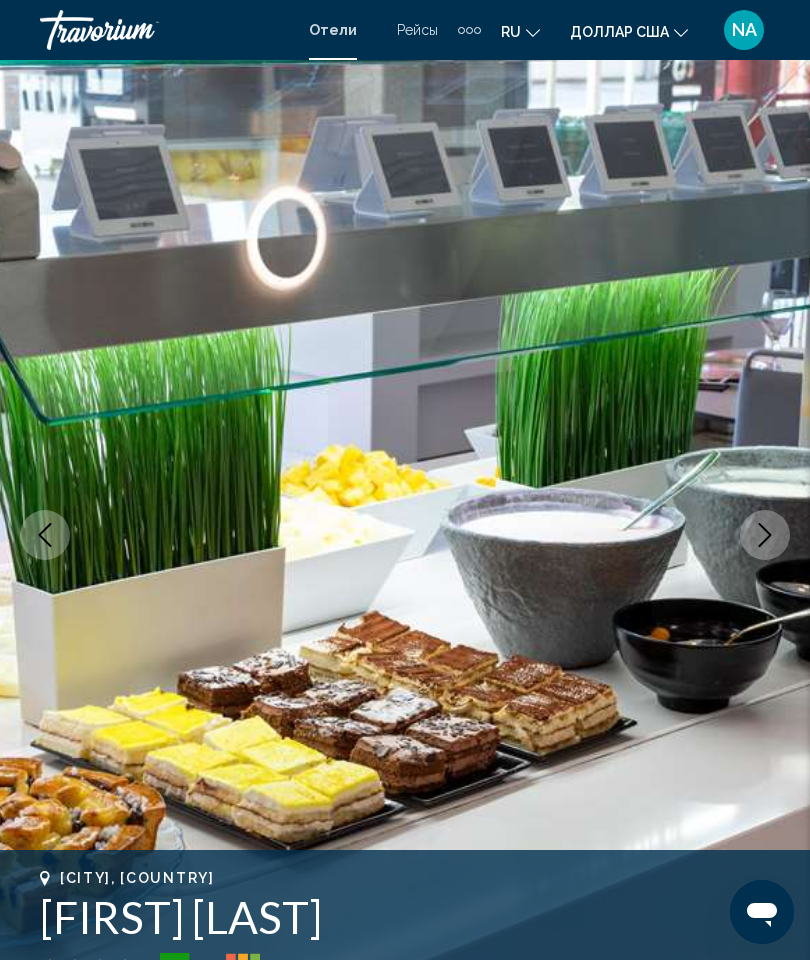 click at bounding box center [765, 535] 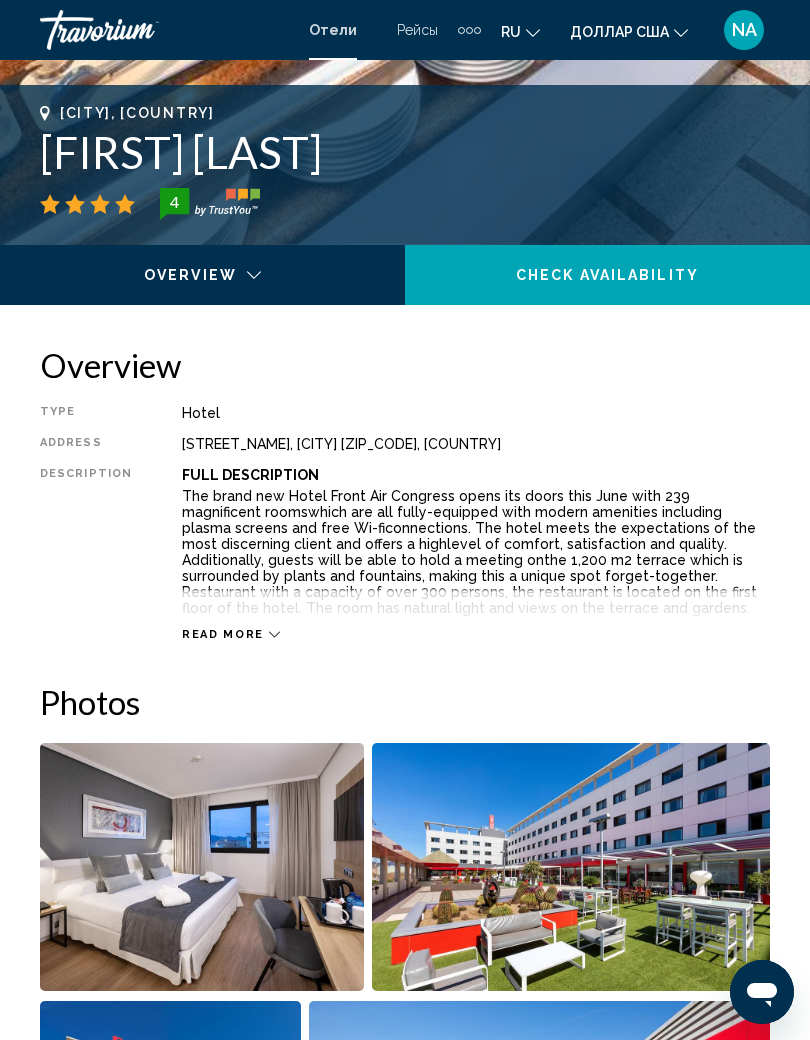 scroll, scrollTop: 766, scrollLeft: 0, axis: vertical 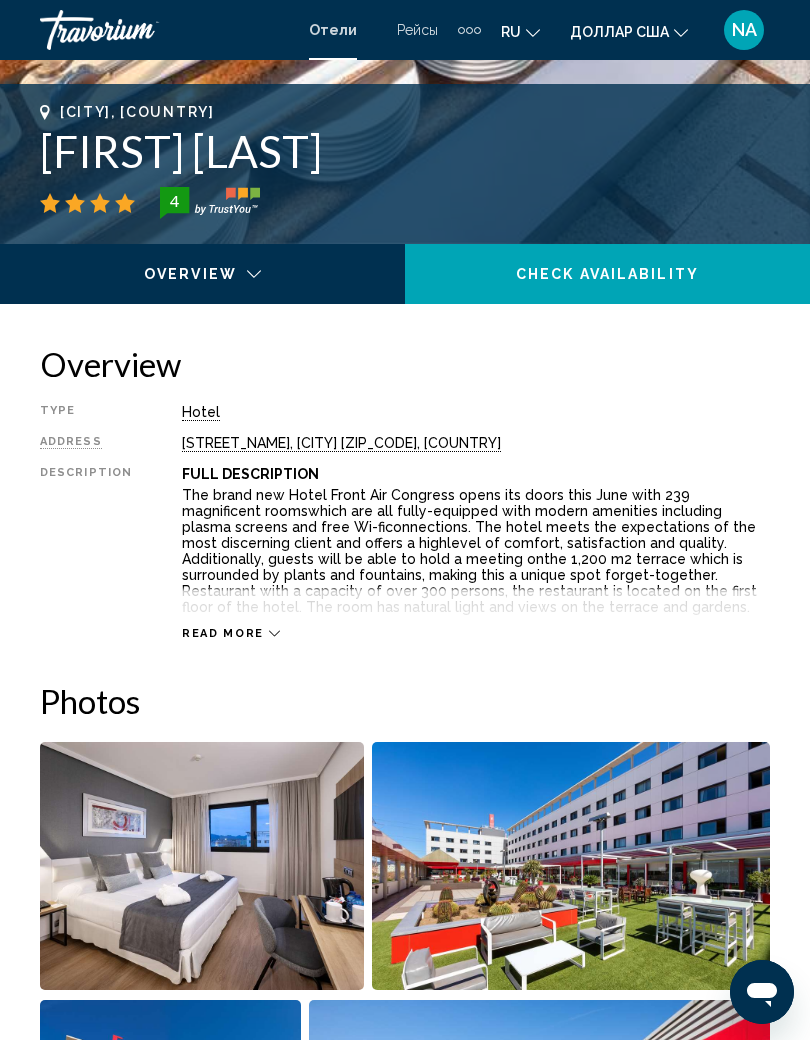 click on "ru
Английский Español французский Итальяно португальский русский" at bounding box center (520, 31) 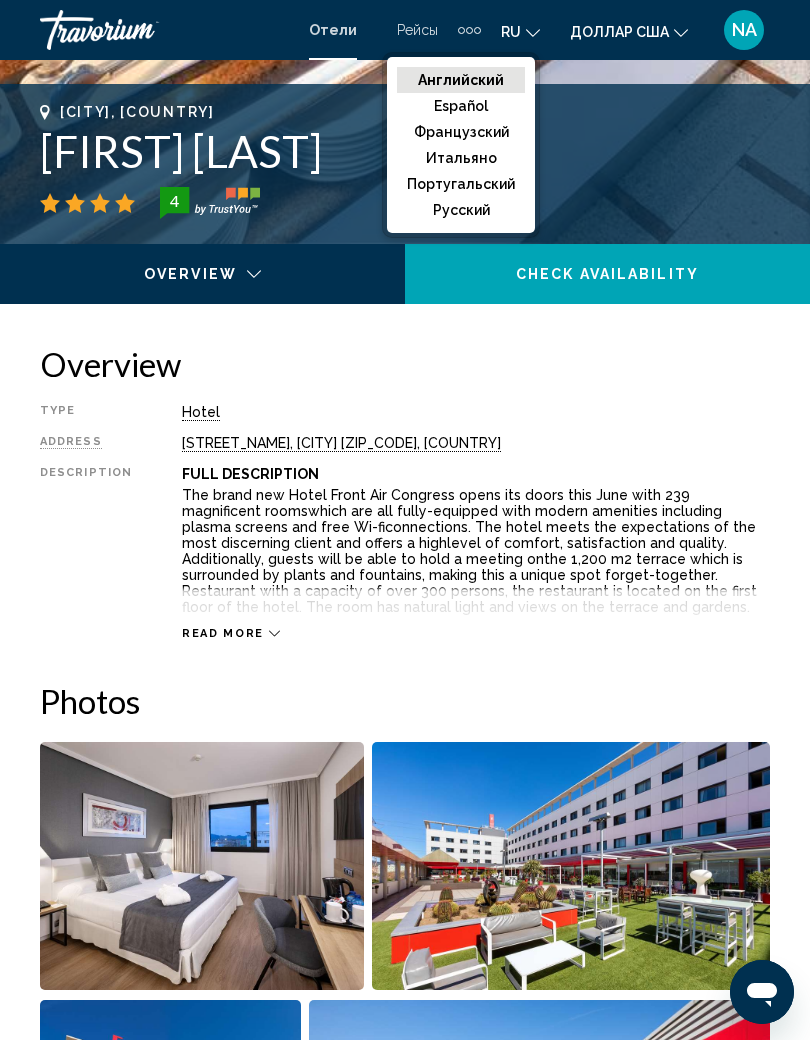 click on "русский" at bounding box center [461, 80] 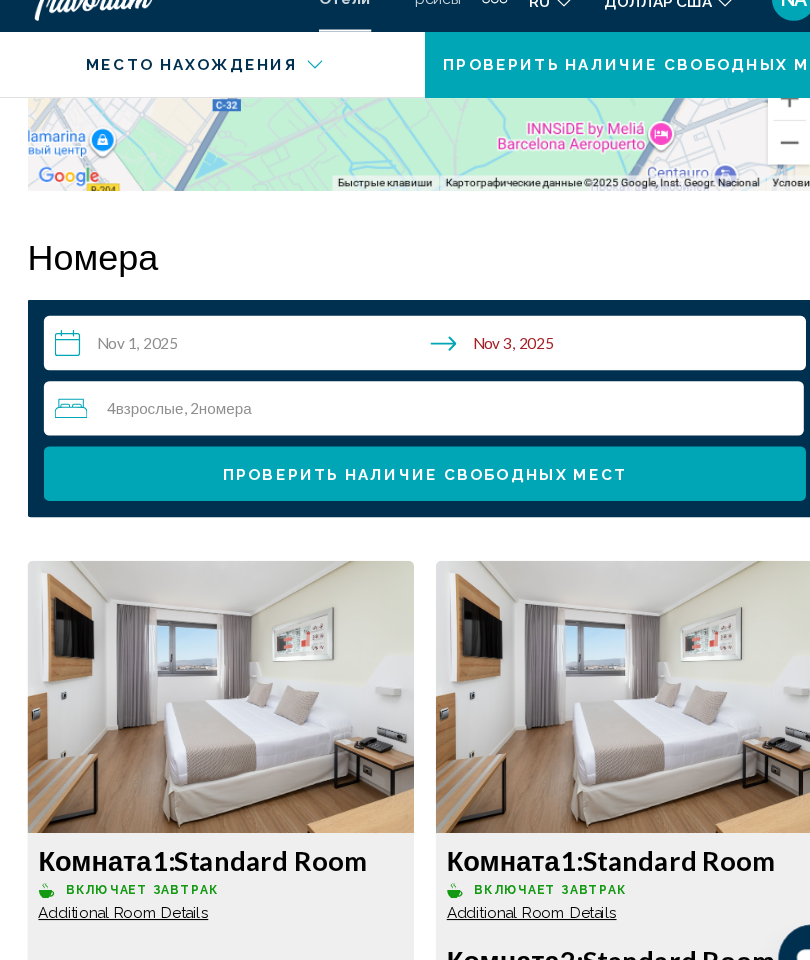 scroll, scrollTop: 2971, scrollLeft: 0, axis: vertical 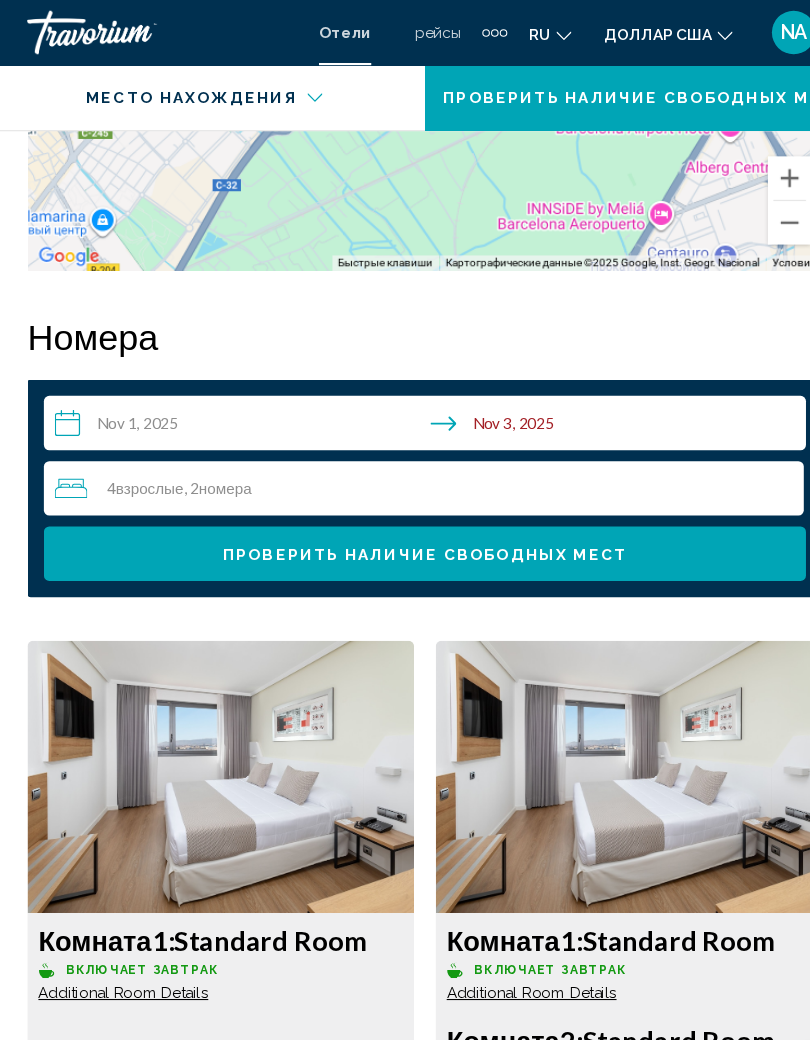 click on ", 2  Комната номера" at bounding box center [214, 449] 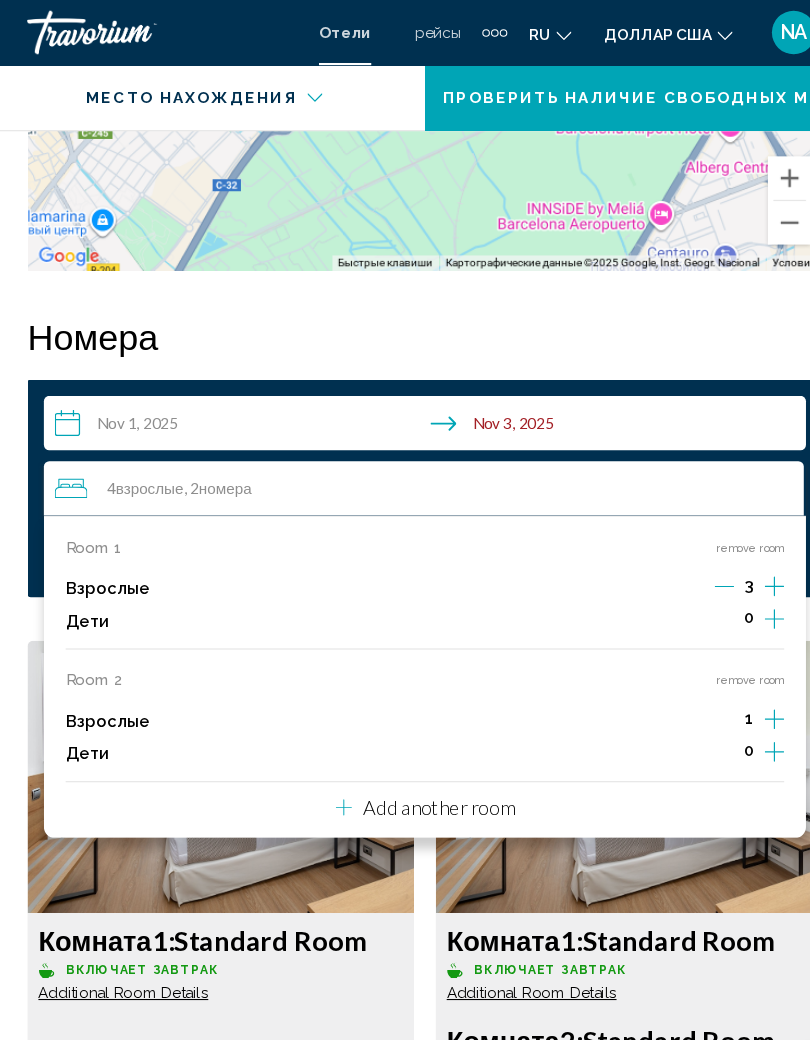 click on "1" at bounding box center (703, 538) 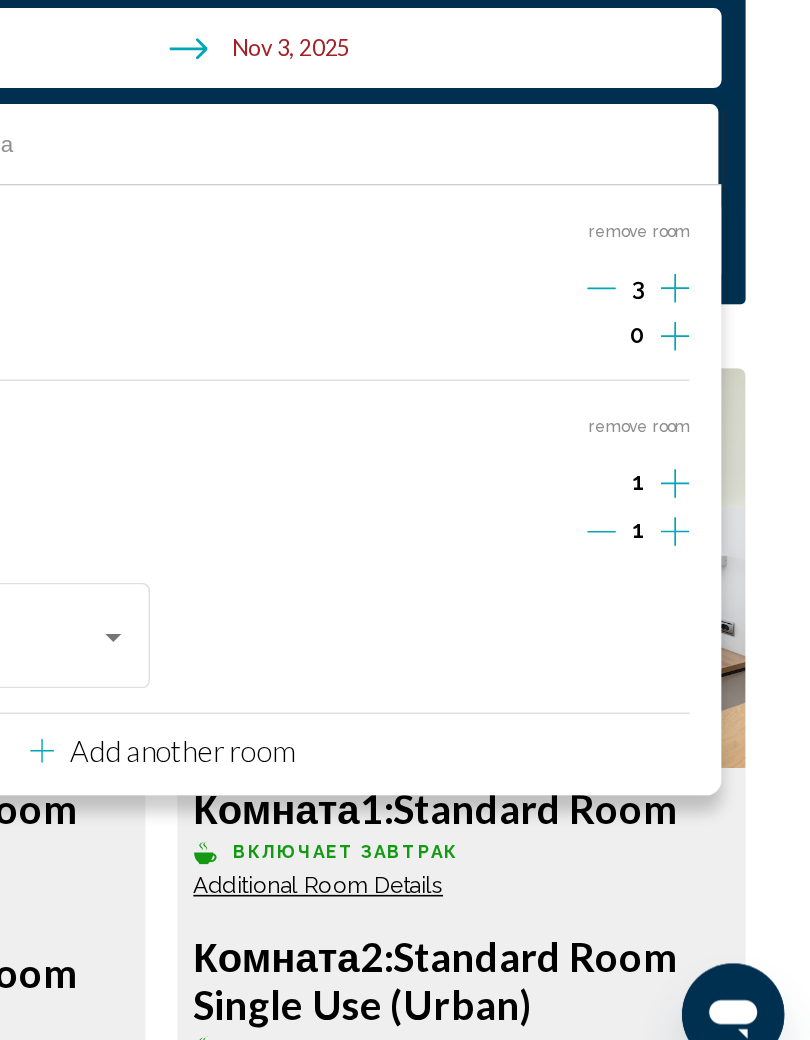 click at bounding box center [679, 568] 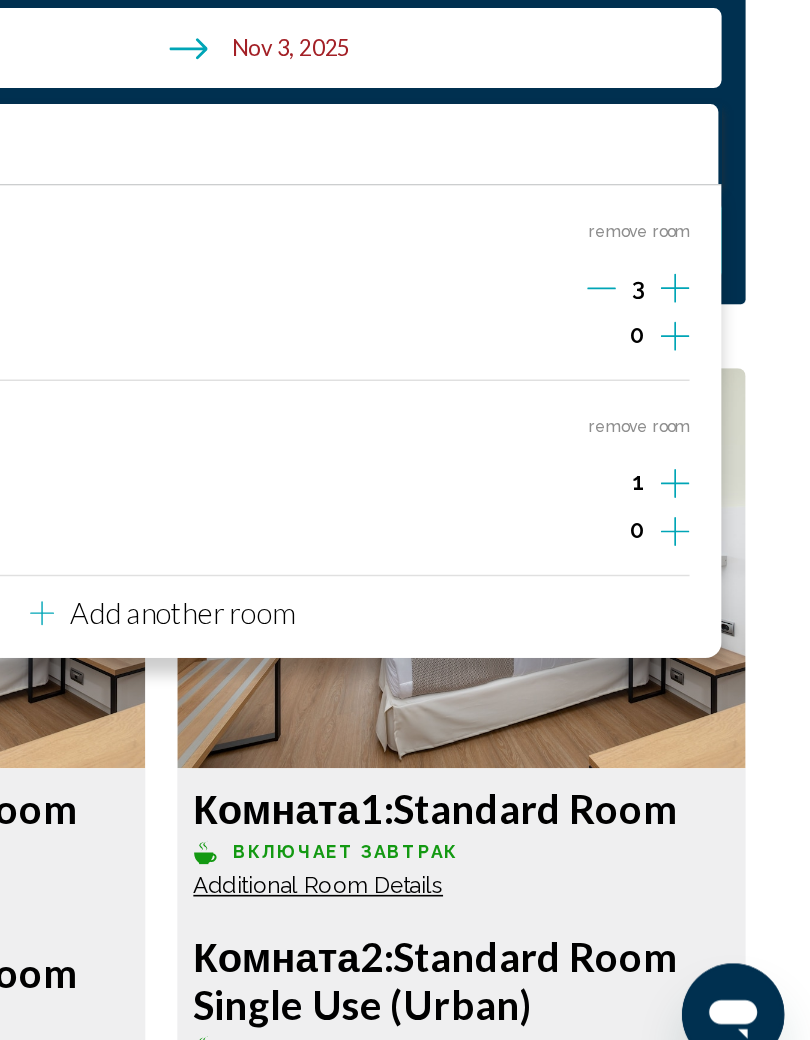 click at bounding box center (680, 538) 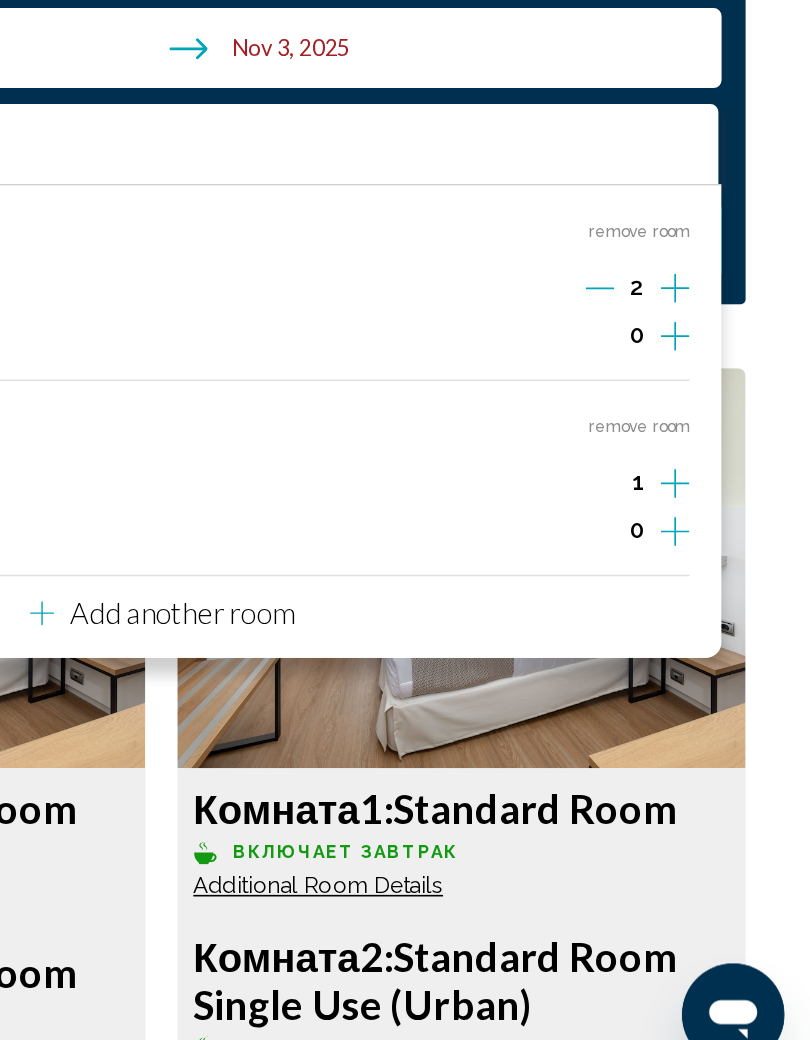 click at bounding box center (679, 538) 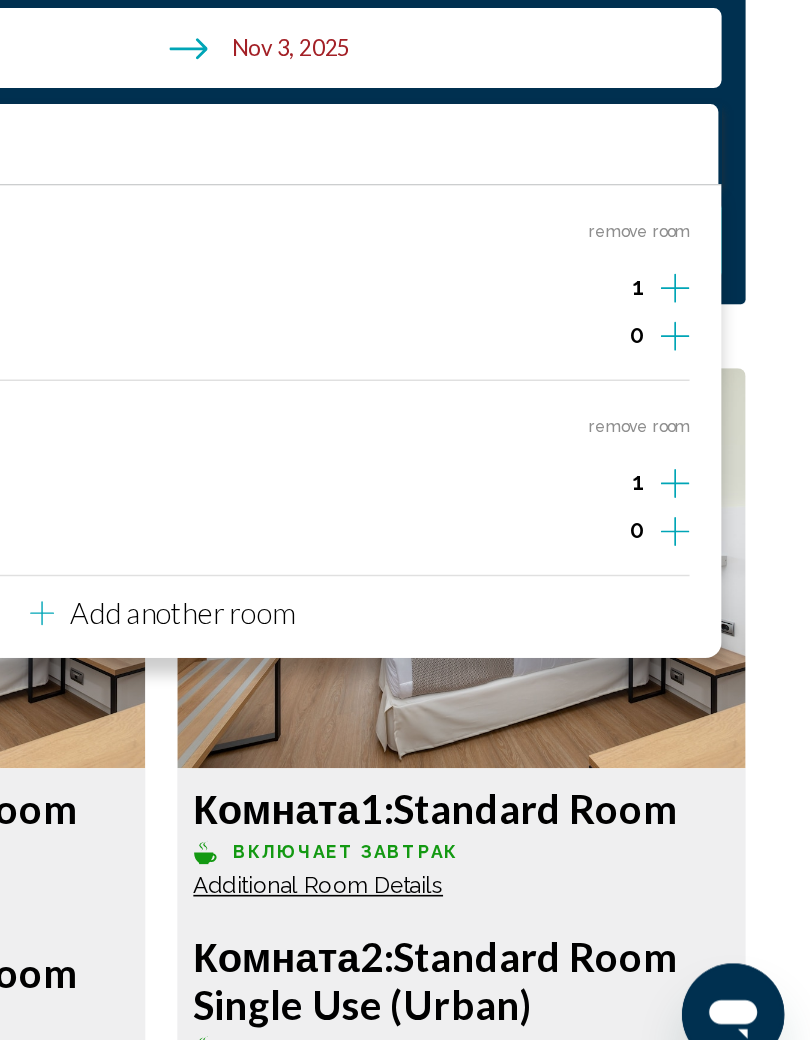 click at bounding box center (726, 538) 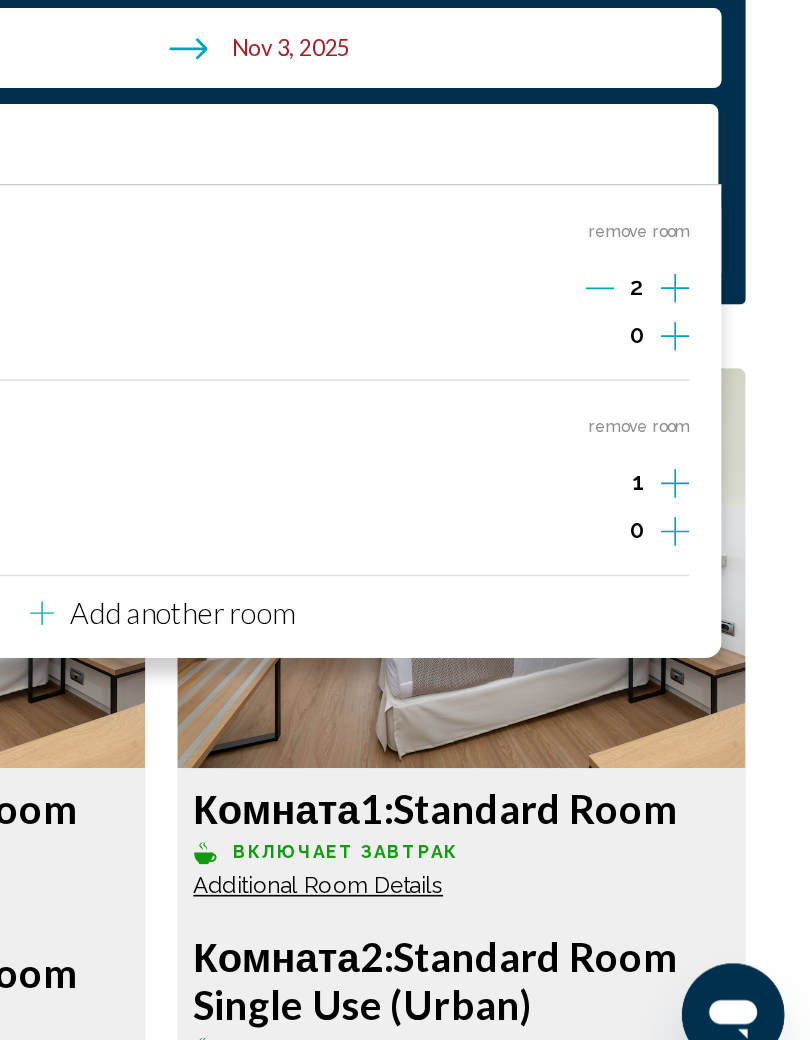click at bounding box center (726, 538) 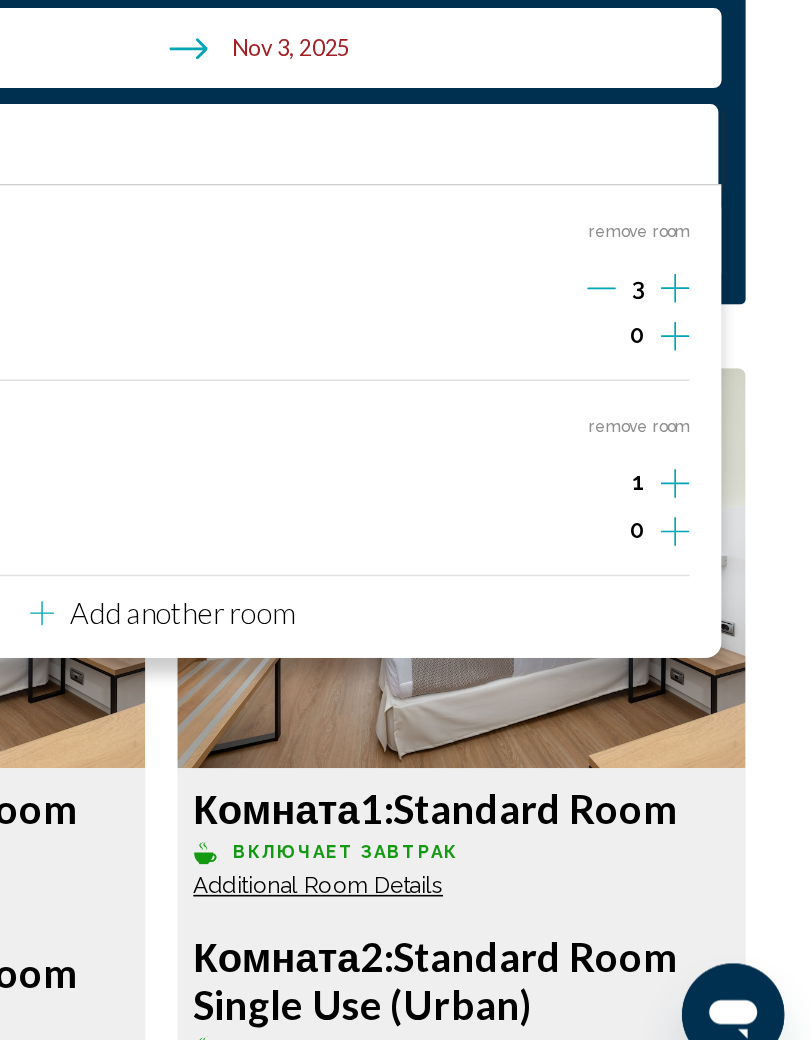 click at bounding box center (680, 538) 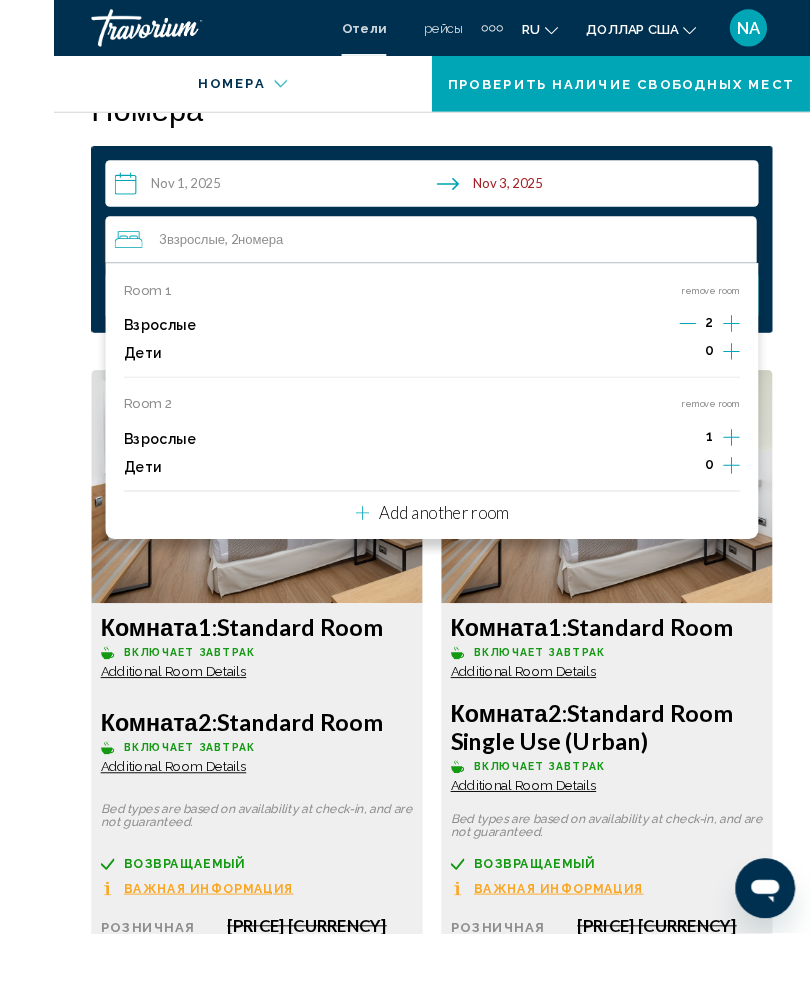 scroll, scrollTop: 3240, scrollLeft: 0, axis: vertical 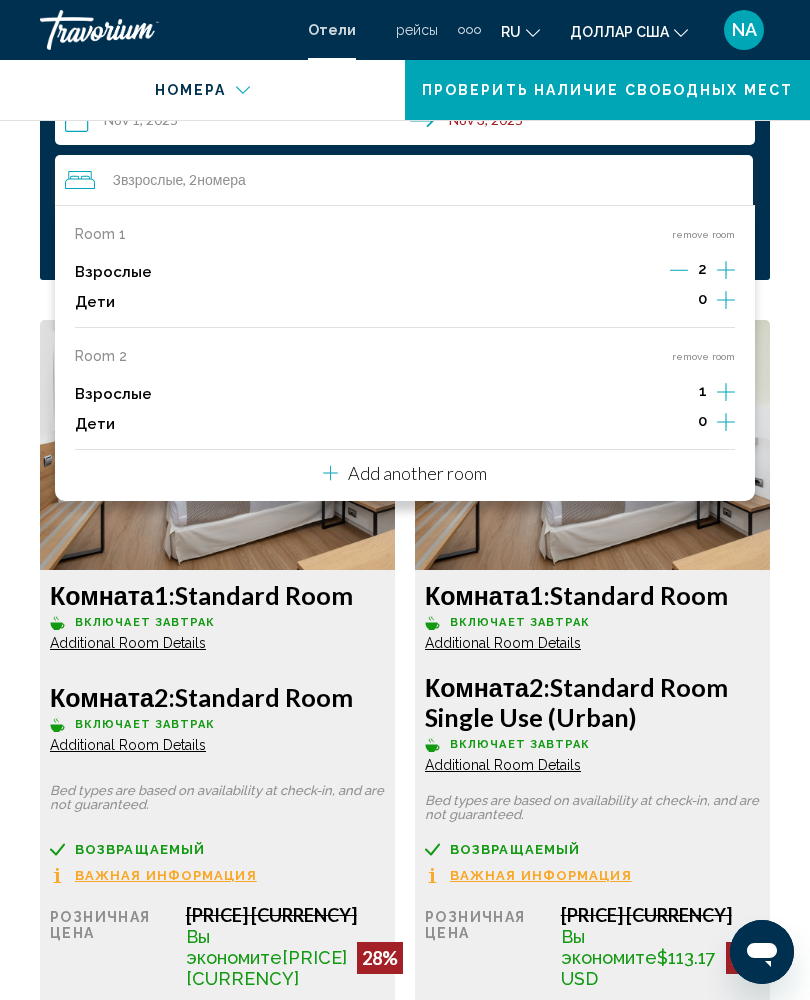 click at bounding box center [726, 270] 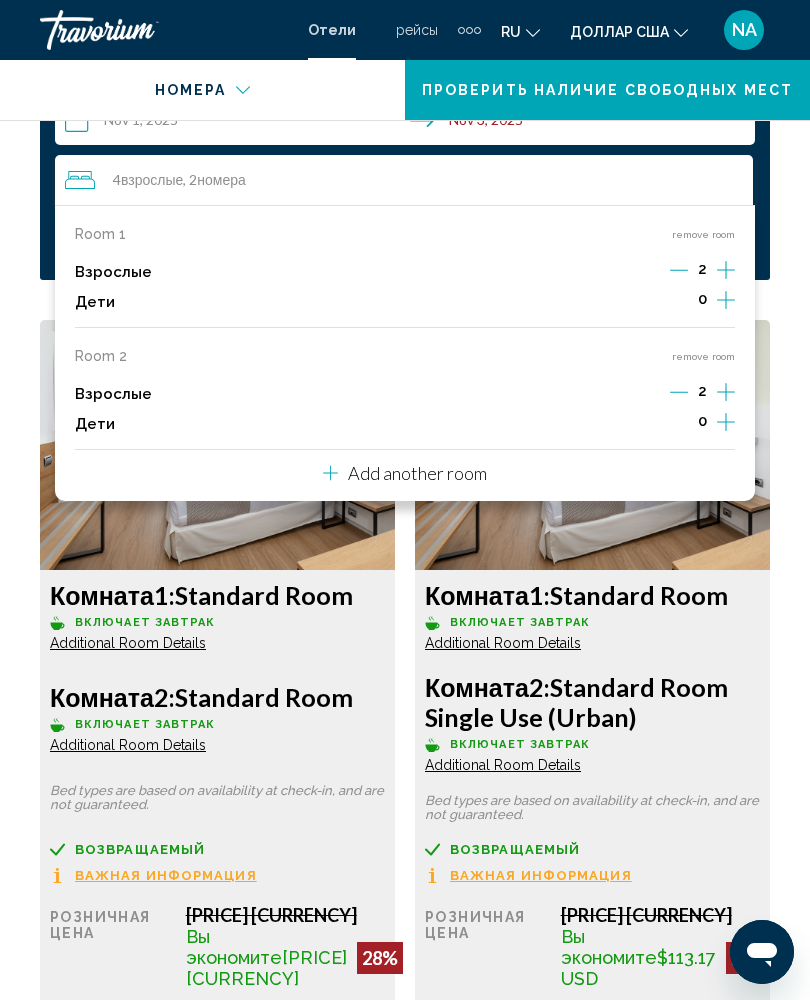 click on "Взрослые
2" at bounding box center [405, 272] 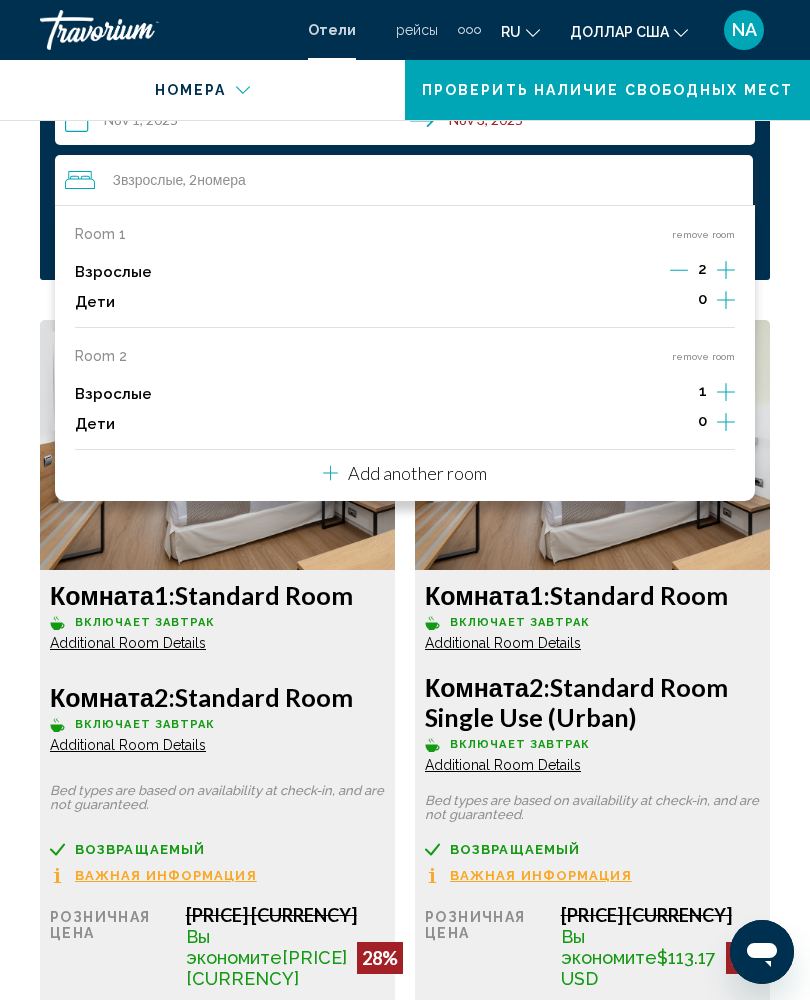 click on "1" at bounding box center [702, 272] 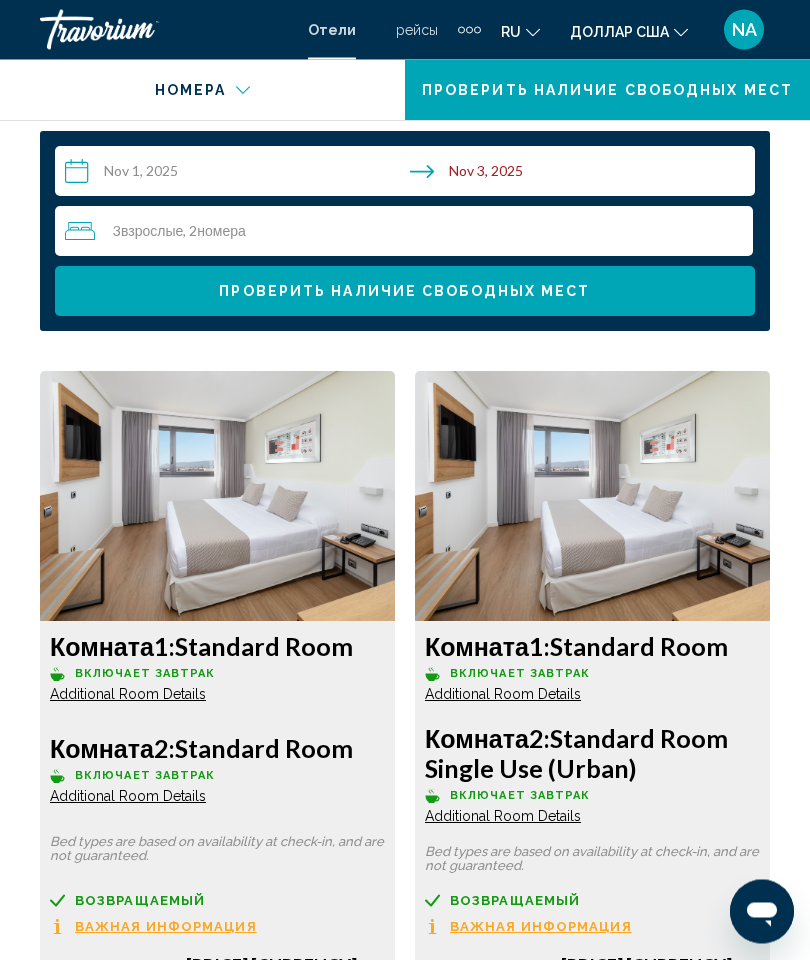 scroll, scrollTop: 3189, scrollLeft: 0, axis: vertical 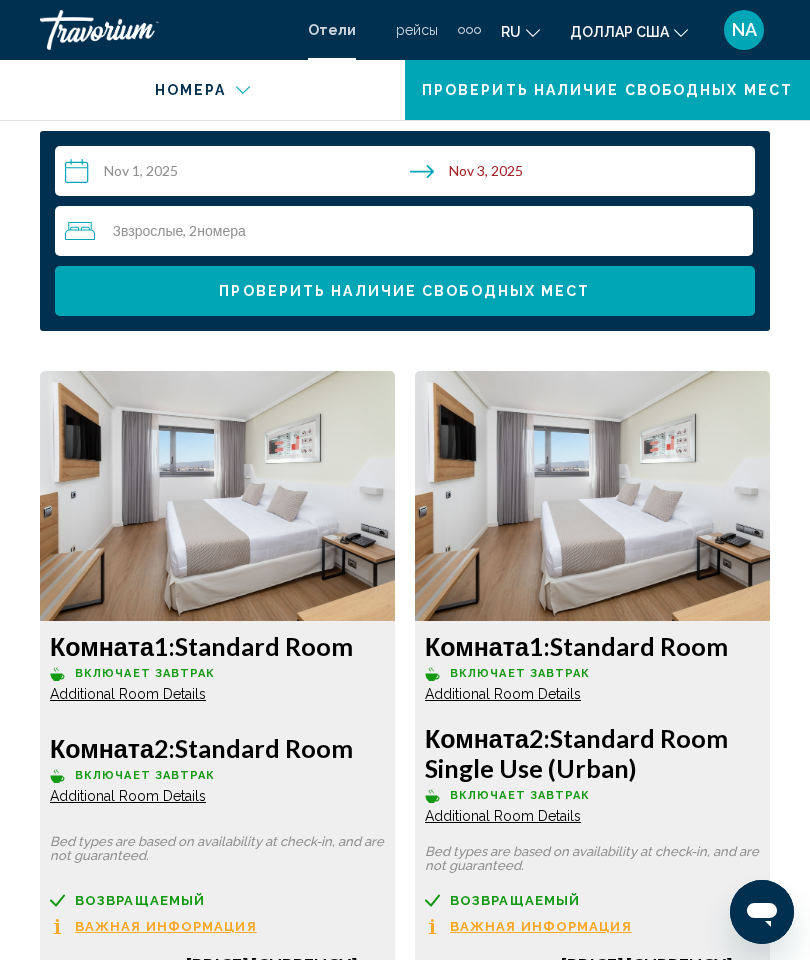 click on "Проверить наличие свободных мест" at bounding box center (405, 291) 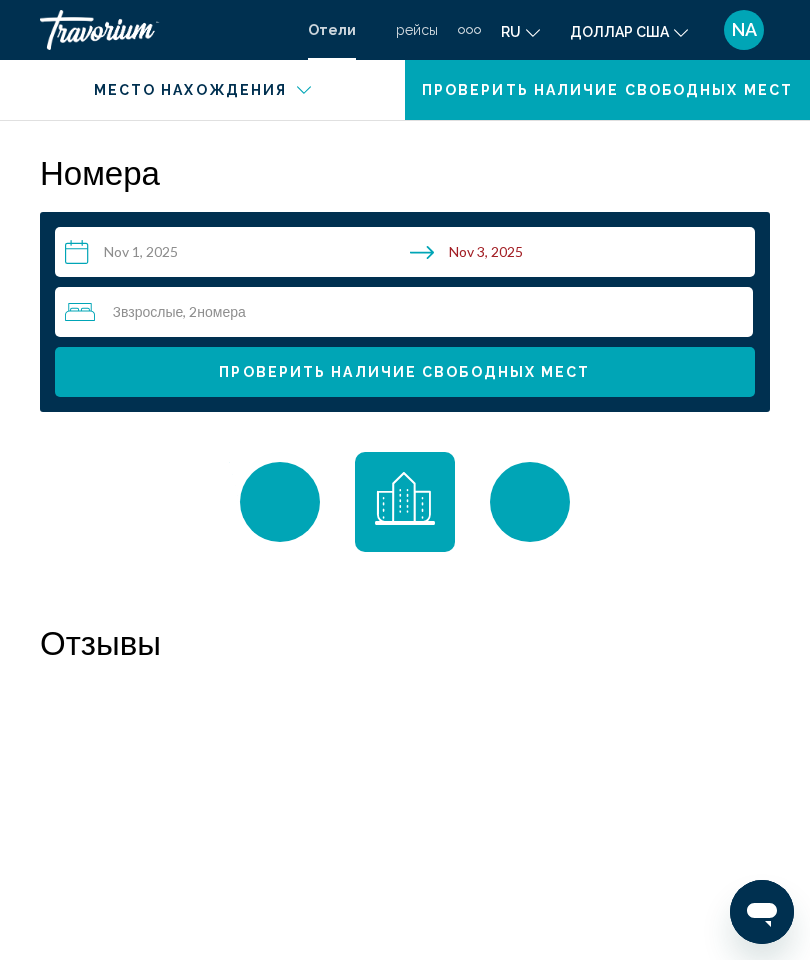 scroll, scrollTop: 3107, scrollLeft: 0, axis: vertical 